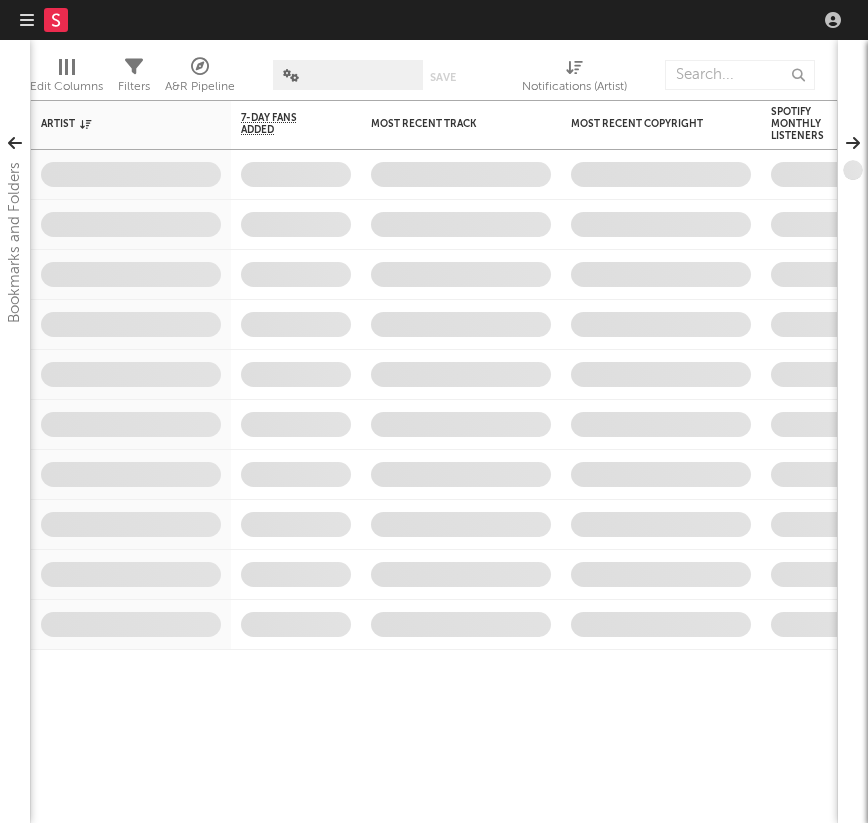 scroll, scrollTop: 0, scrollLeft: 0, axis: both 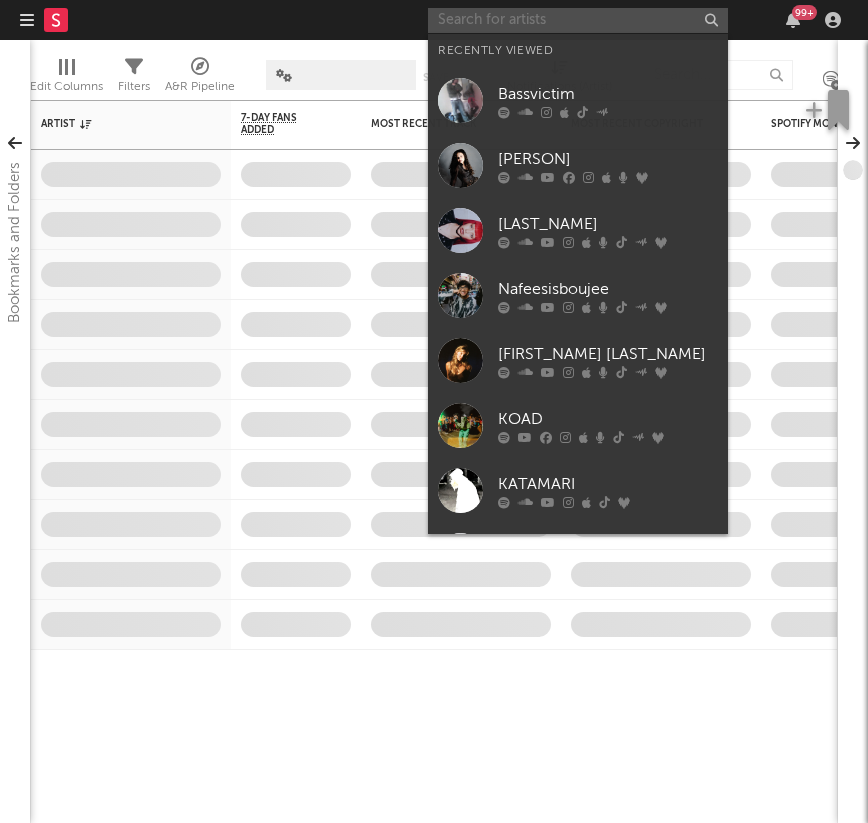 click at bounding box center [578, 20] 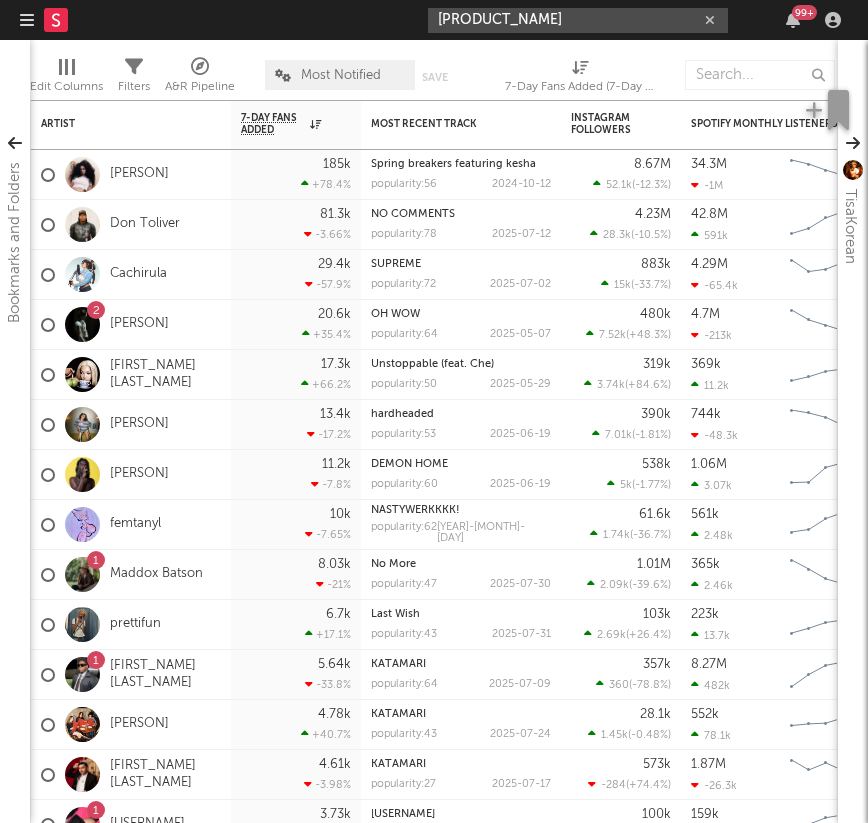 click on "[PRODUCT_NAME]" at bounding box center (578, 20) 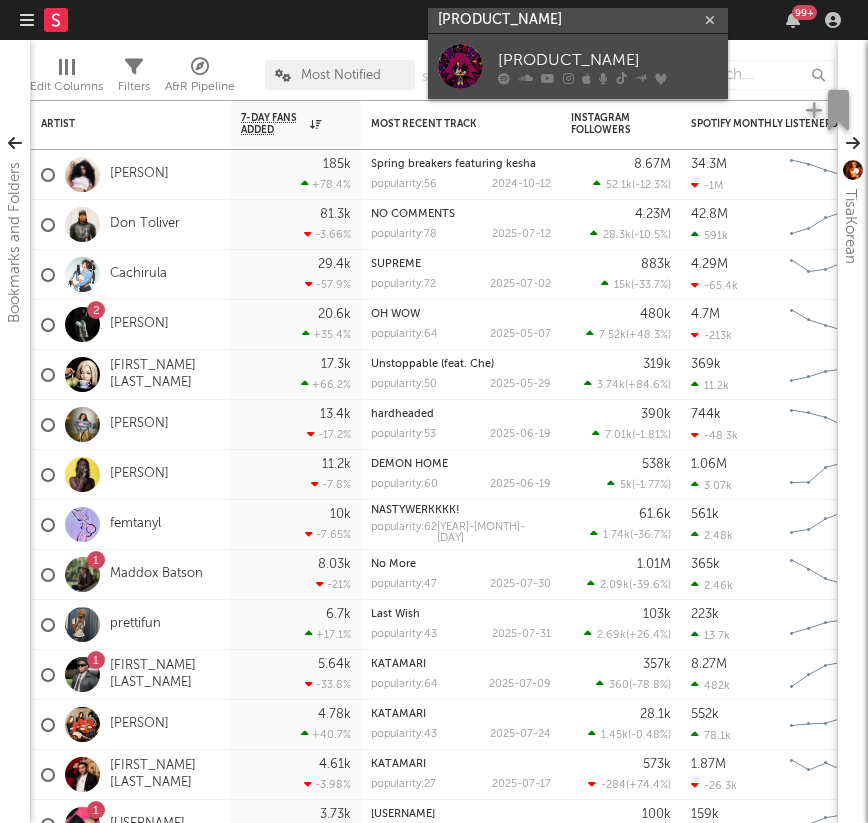 type on "[PRODUCT_NAME]" 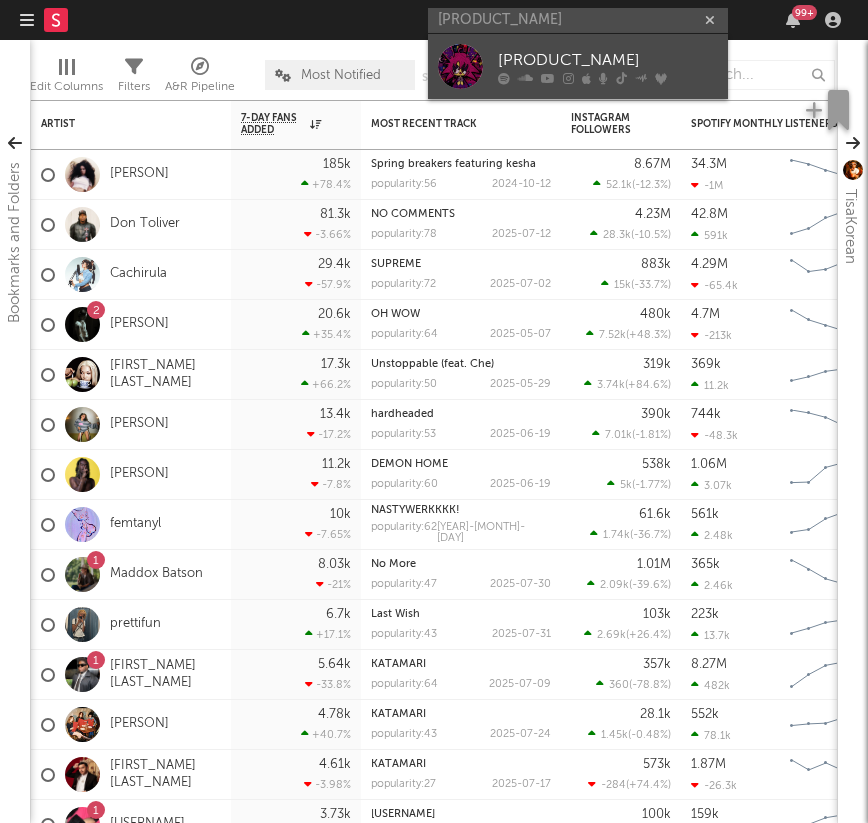 click on "[PRODUCT_NAME]" at bounding box center (578, 66) 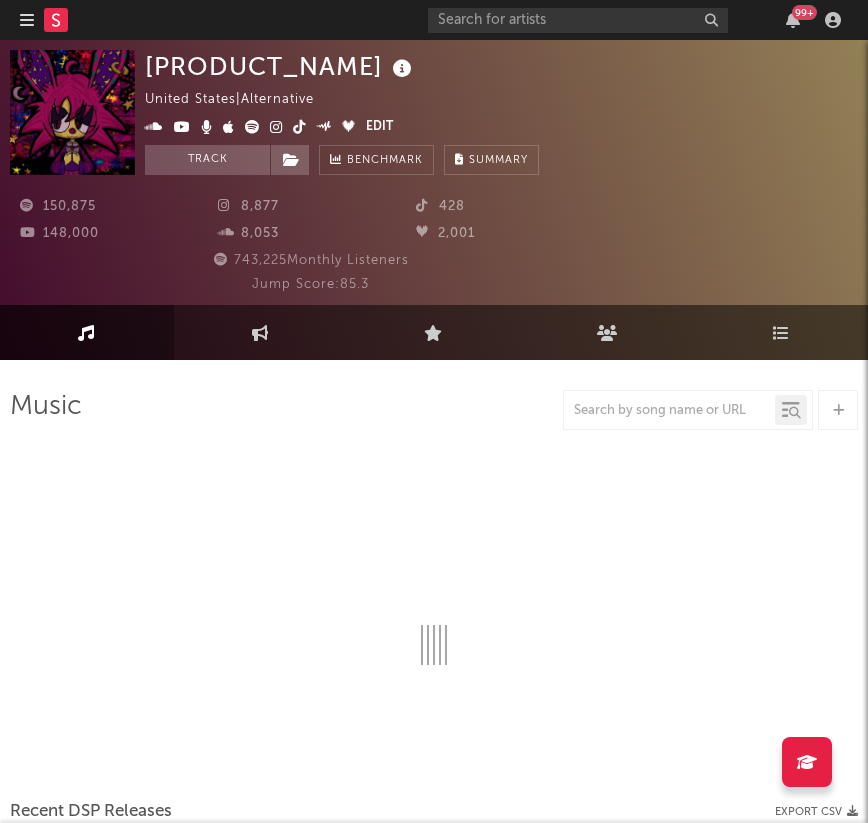 select on "6m" 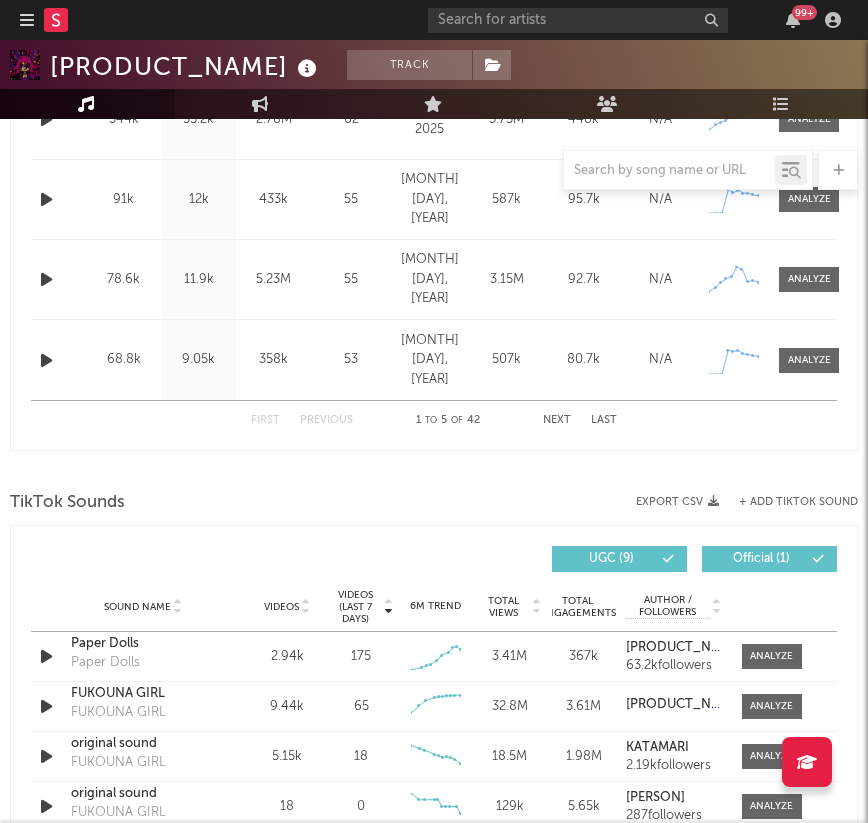scroll, scrollTop: 1418, scrollLeft: 0, axis: vertical 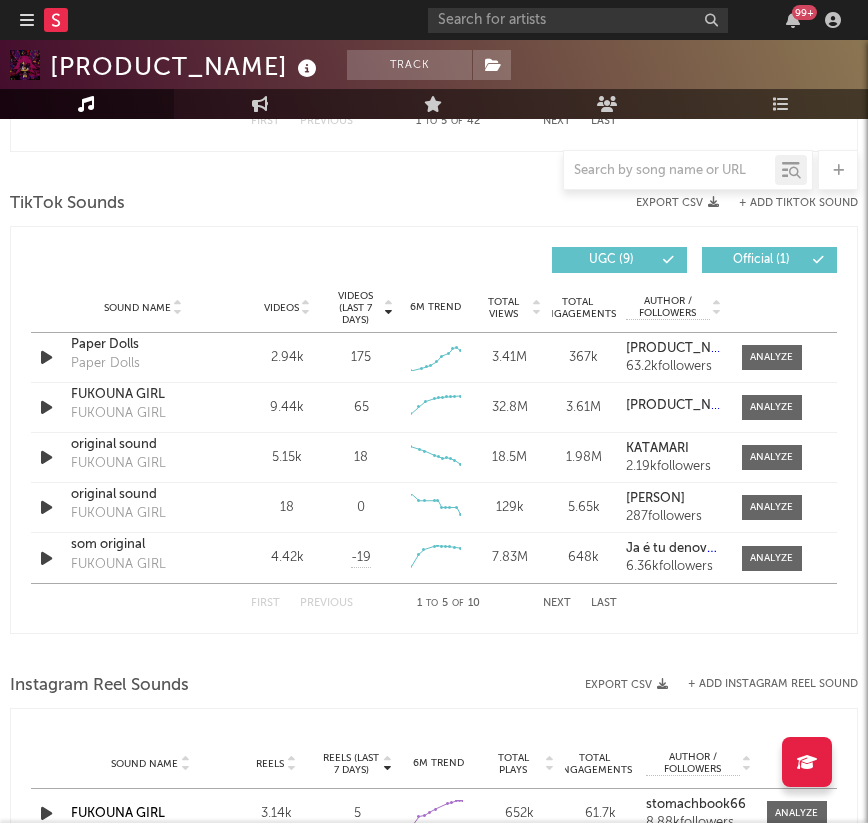 click on "Videos" at bounding box center (281, 308) 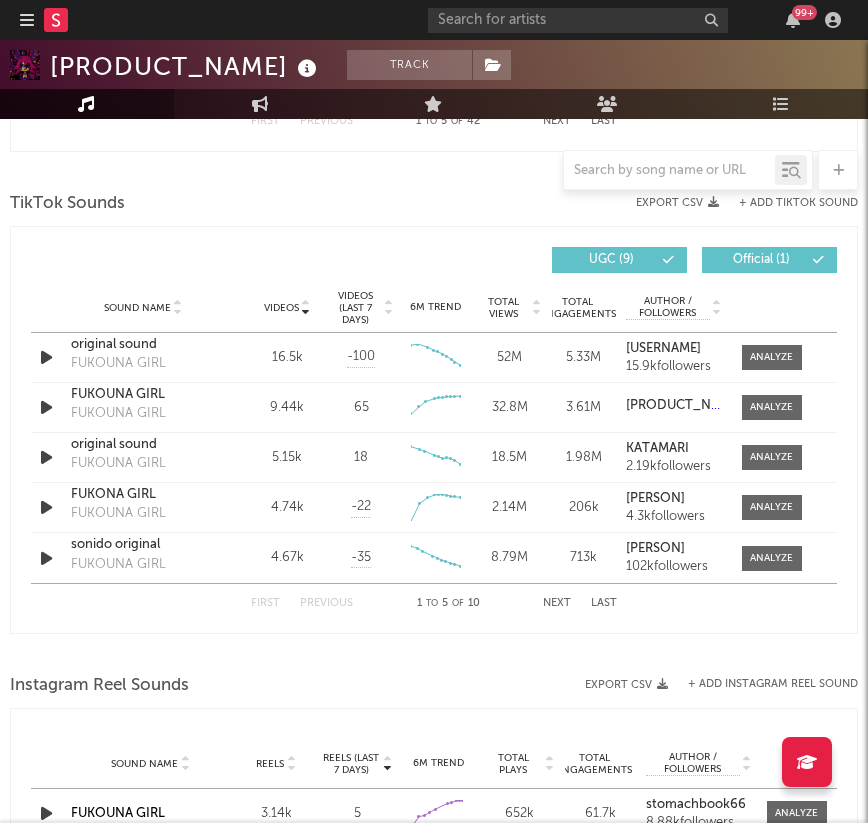 click on "Videos" at bounding box center [281, 308] 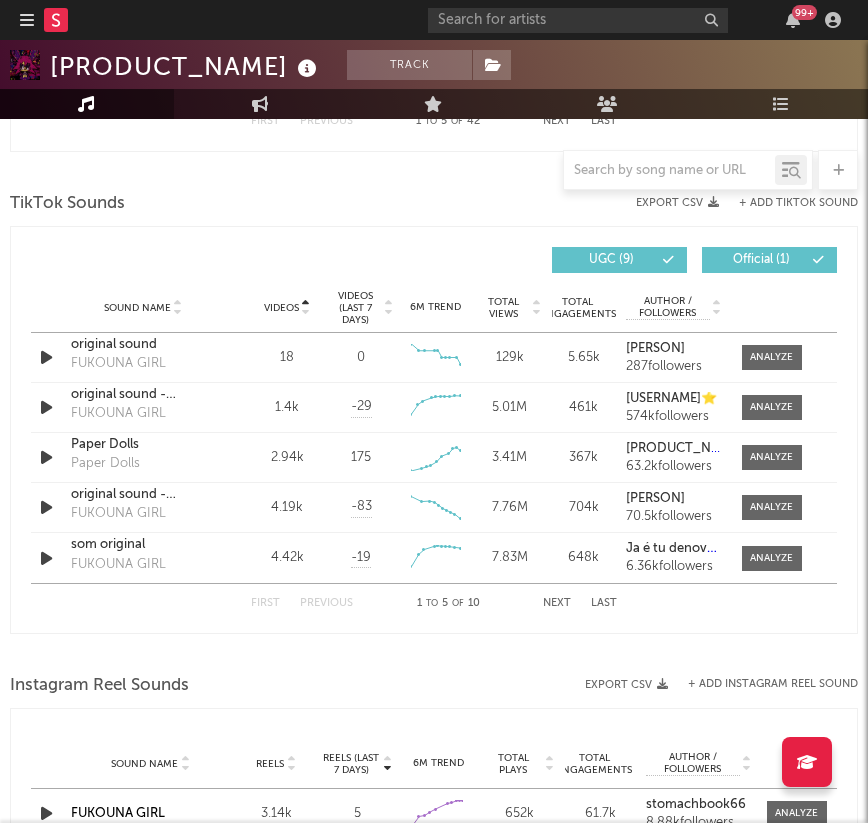 click on "Videos" at bounding box center (281, 308) 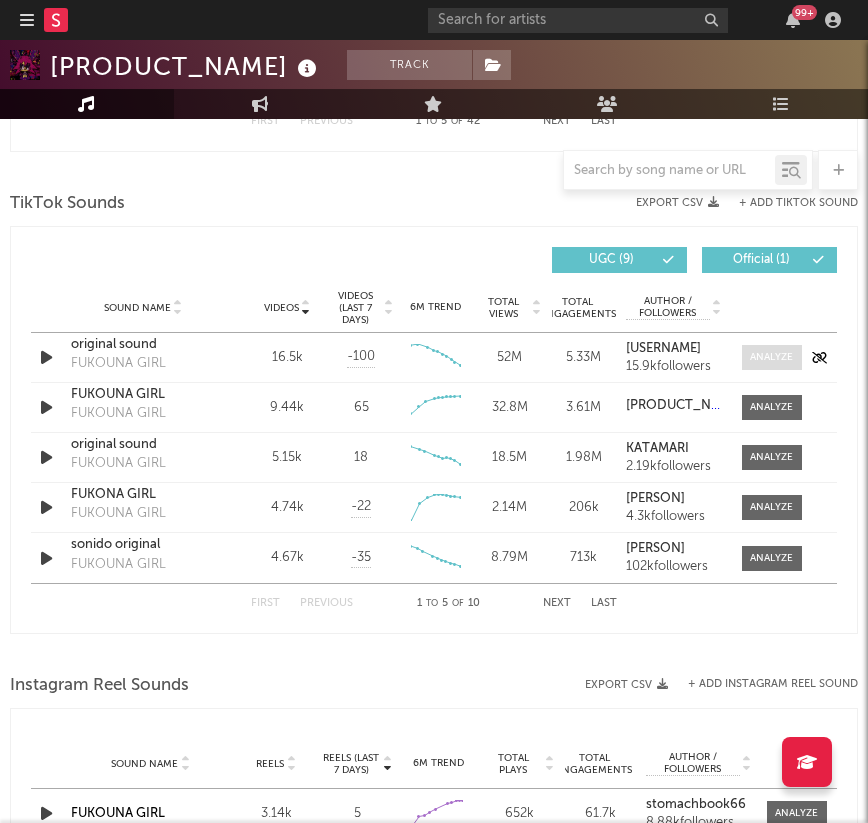 click at bounding box center [771, 357] 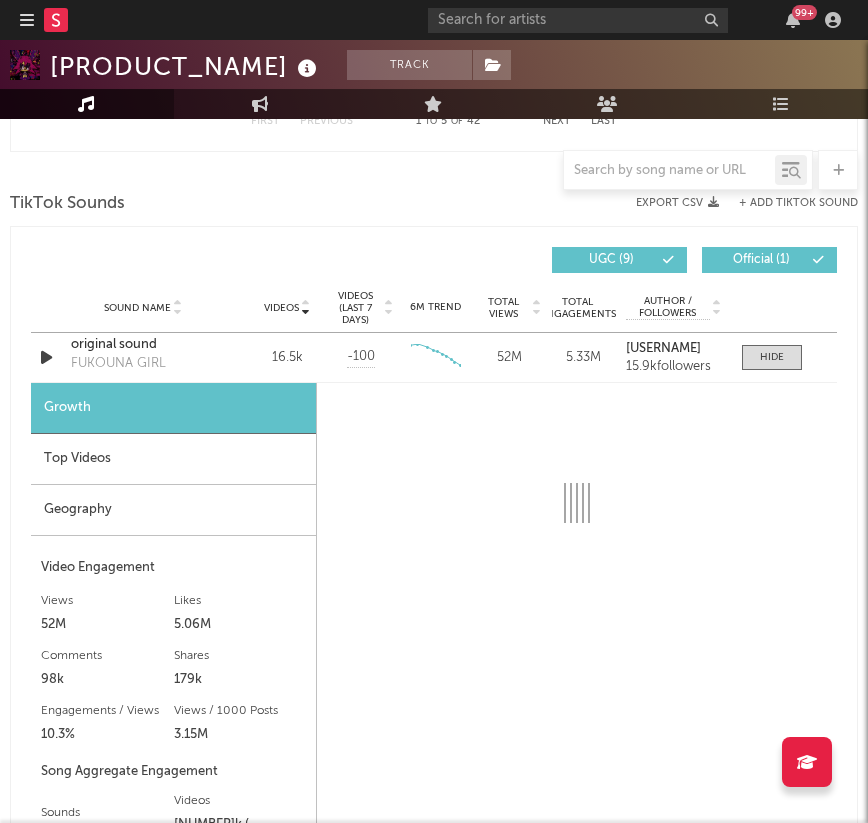 click on "Top Videos" at bounding box center [173, 459] 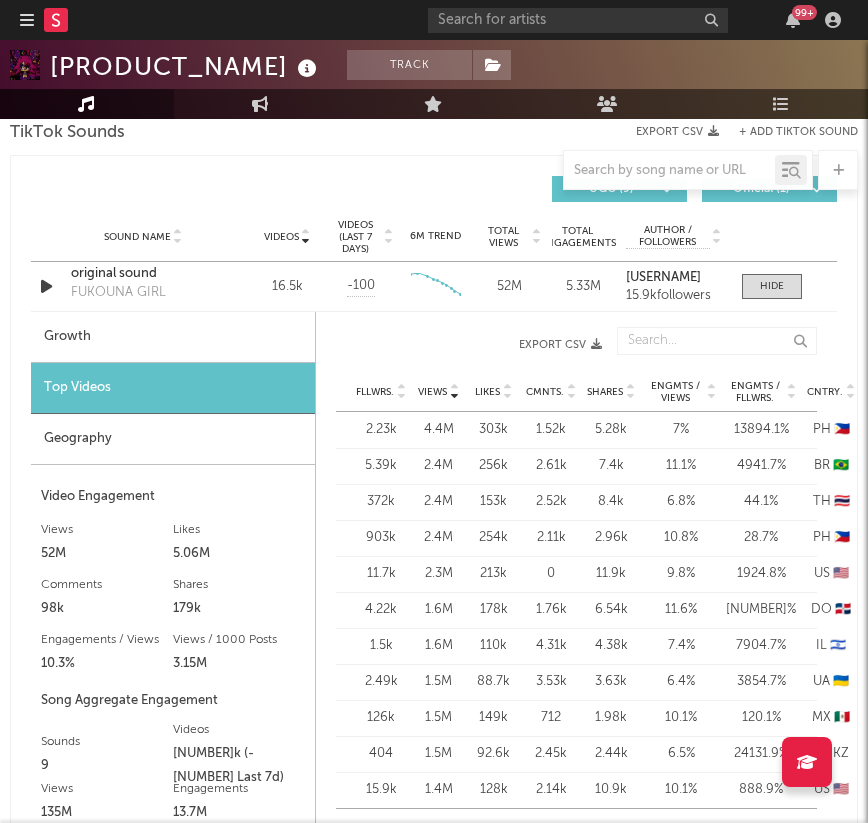 scroll, scrollTop: 1539, scrollLeft: 0, axis: vertical 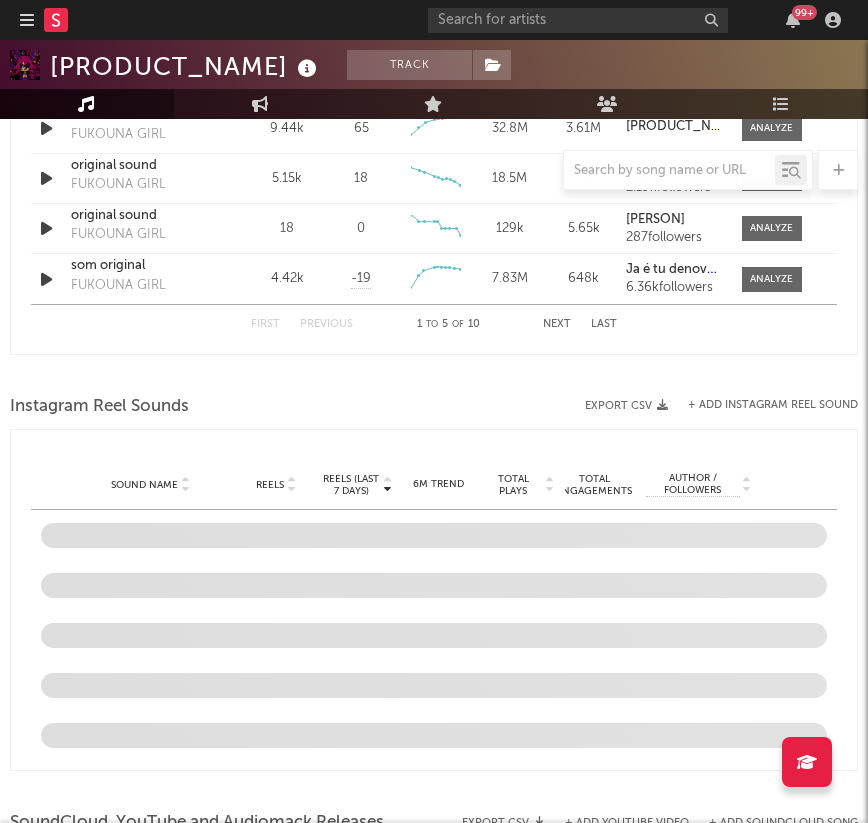 select on "6m" 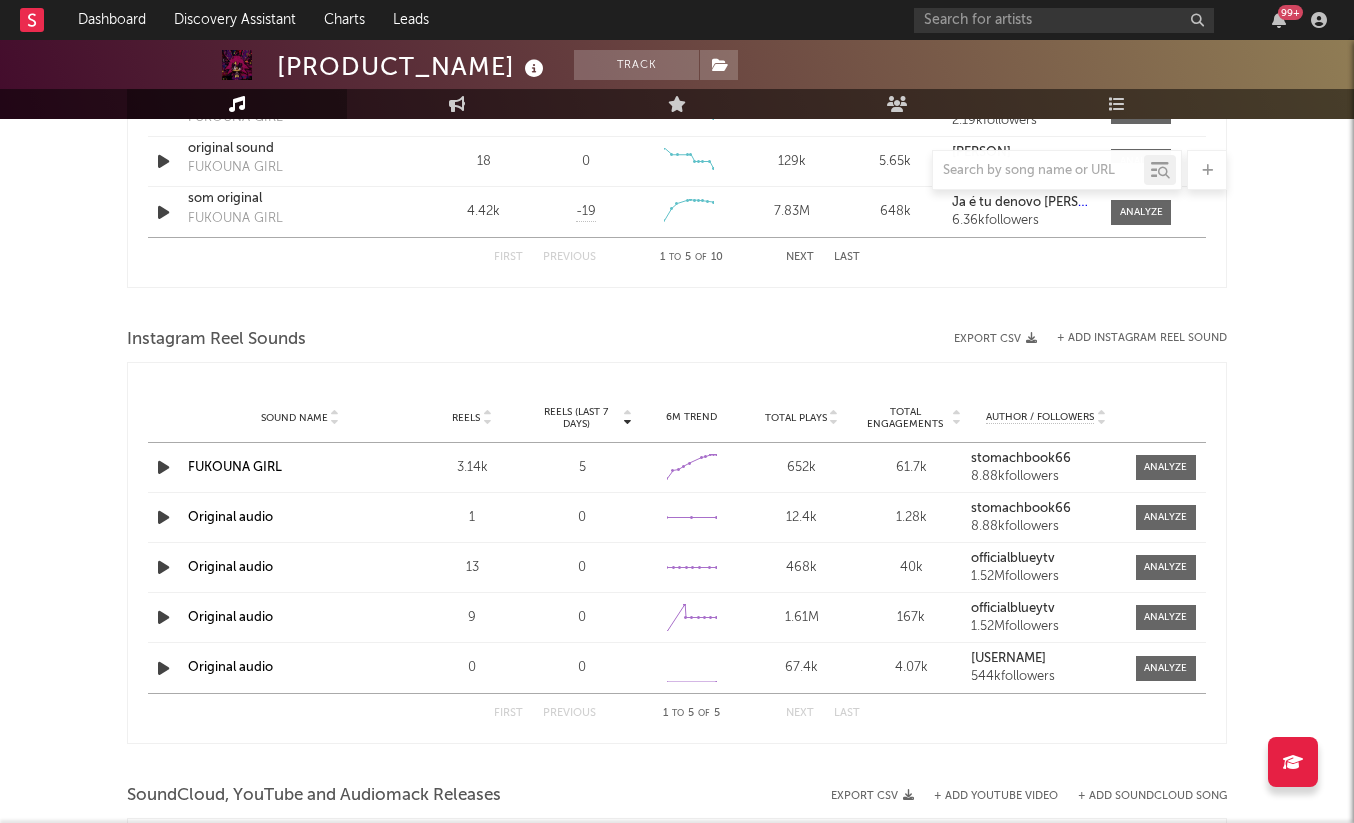 scroll, scrollTop: 1649, scrollLeft: 0, axis: vertical 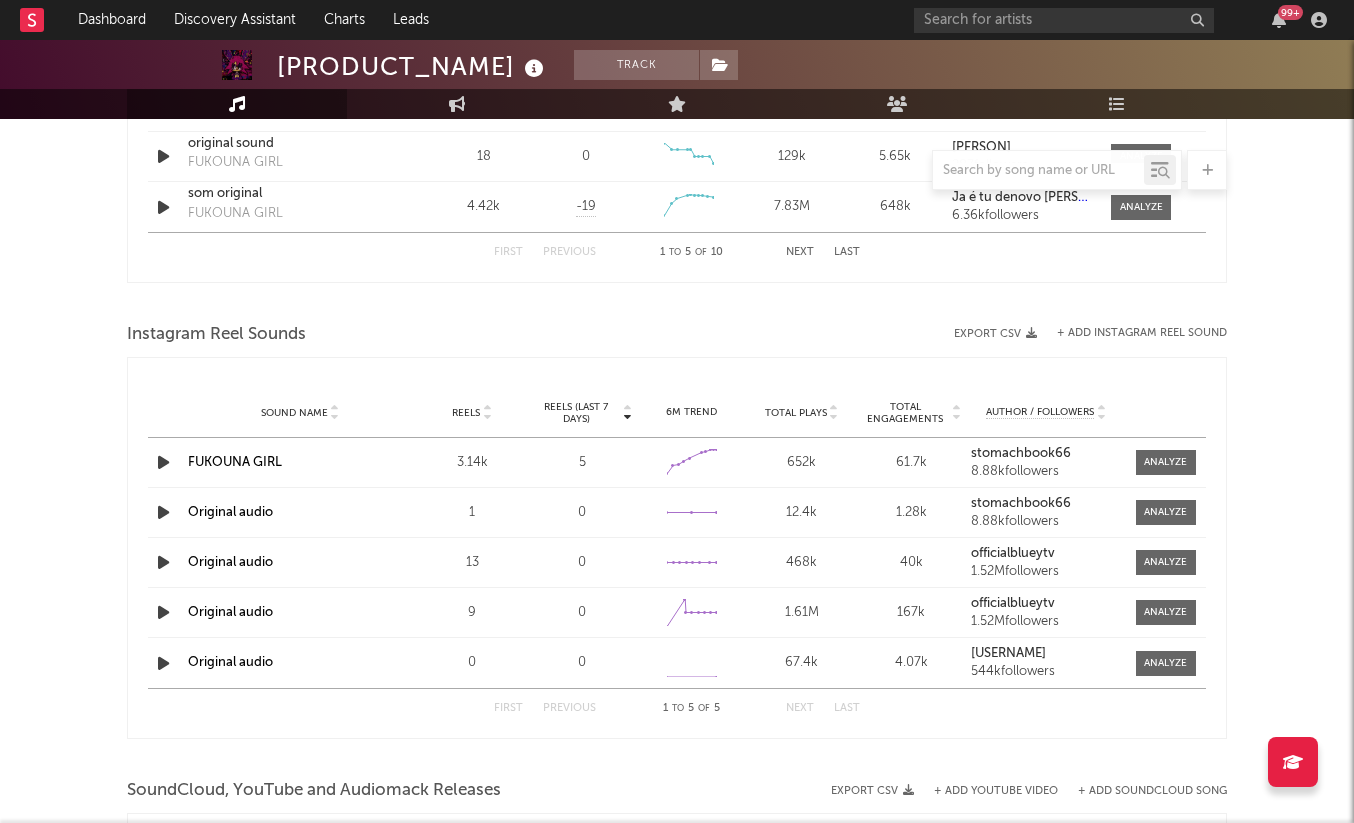click on "Reels" at bounding box center (466, 413) 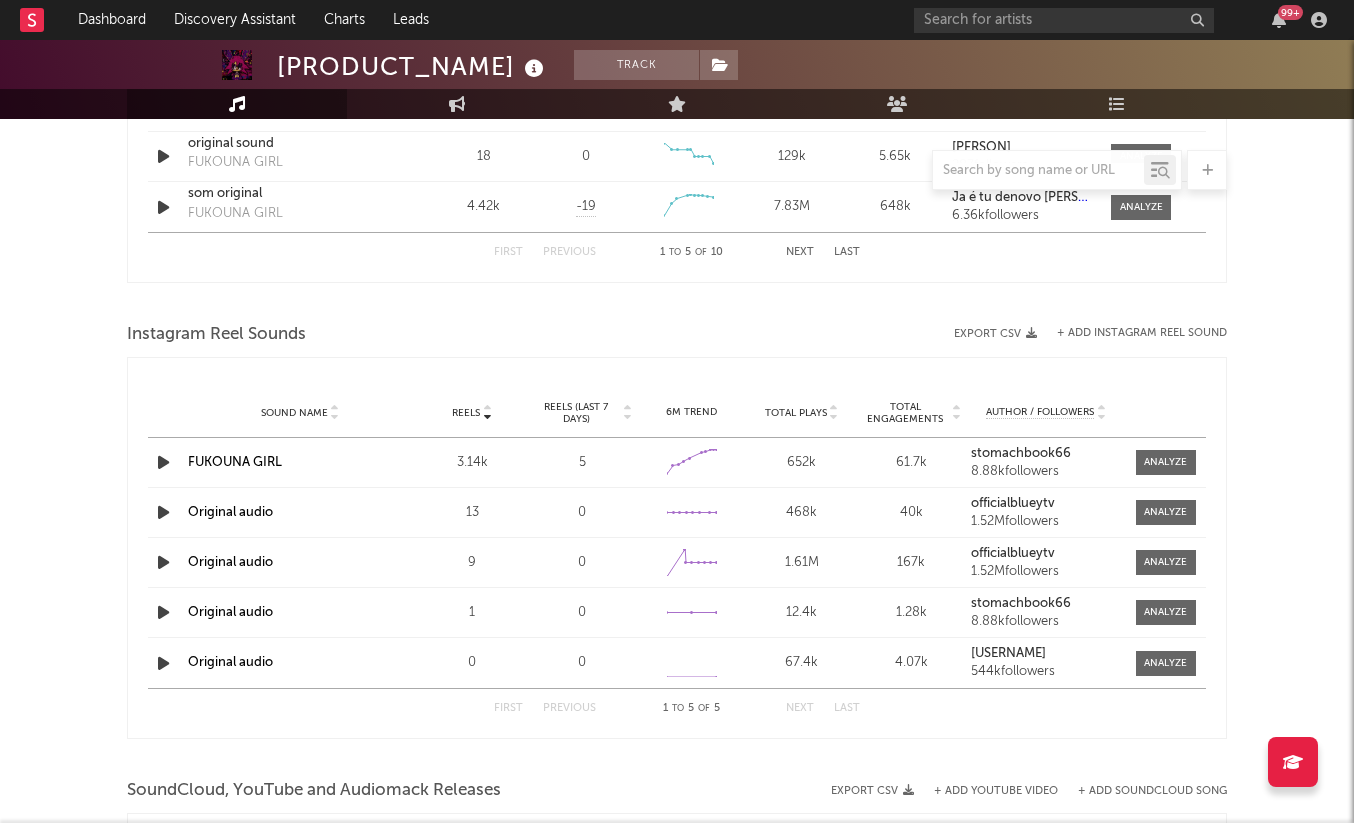 click on "Reels" at bounding box center (466, 413) 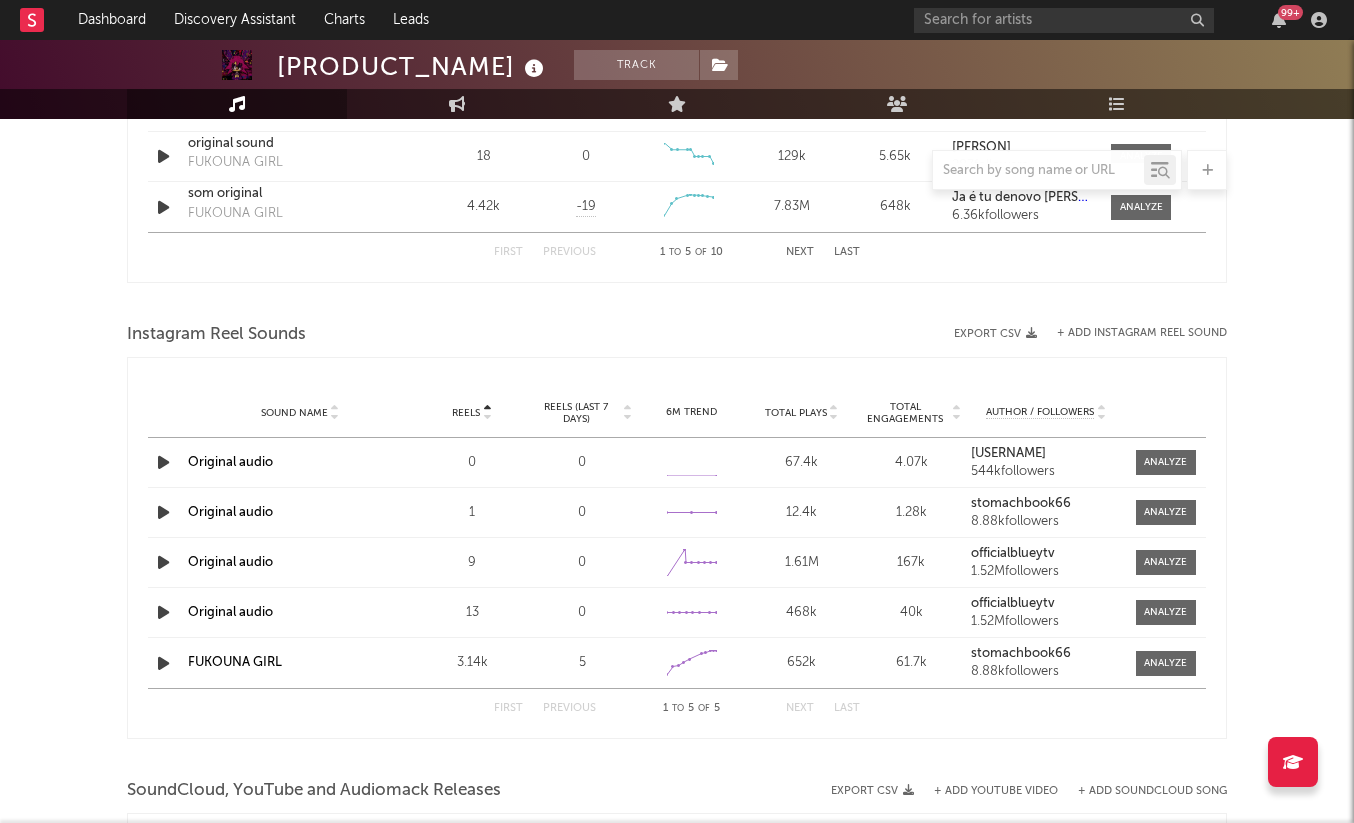 click on "Reels" at bounding box center [466, 413] 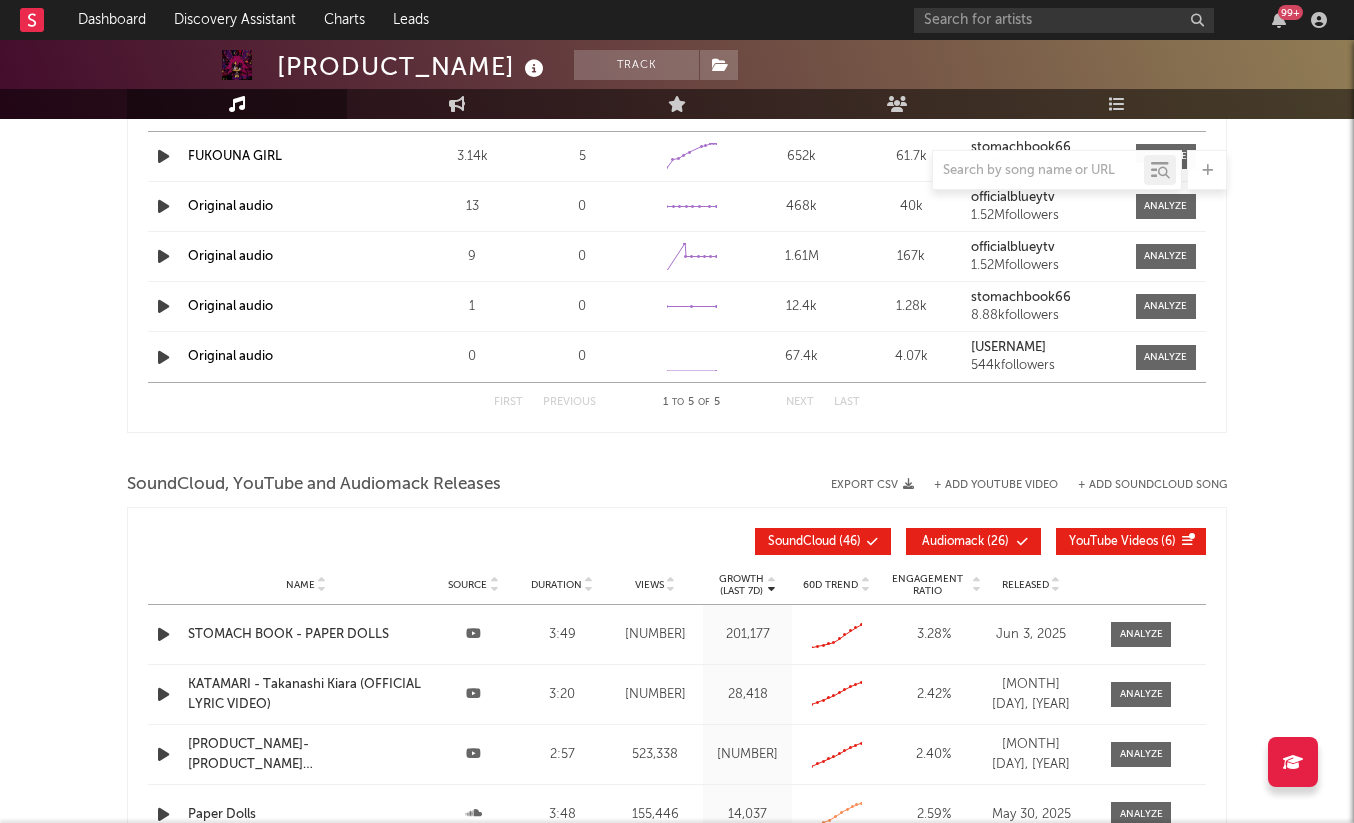 click on "Duration" at bounding box center (556, 585) 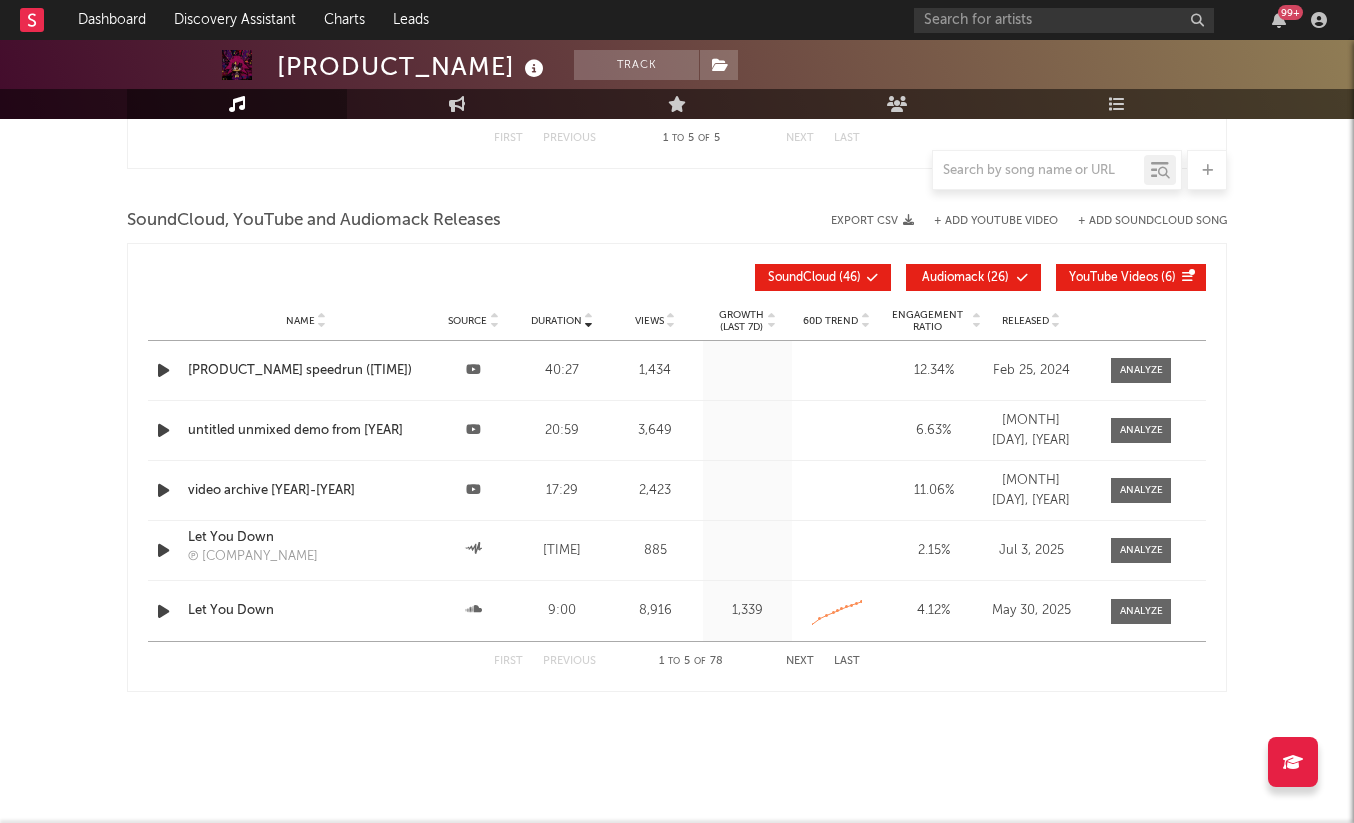 scroll, scrollTop: 2238, scrollLeft: 0, axis: vertical 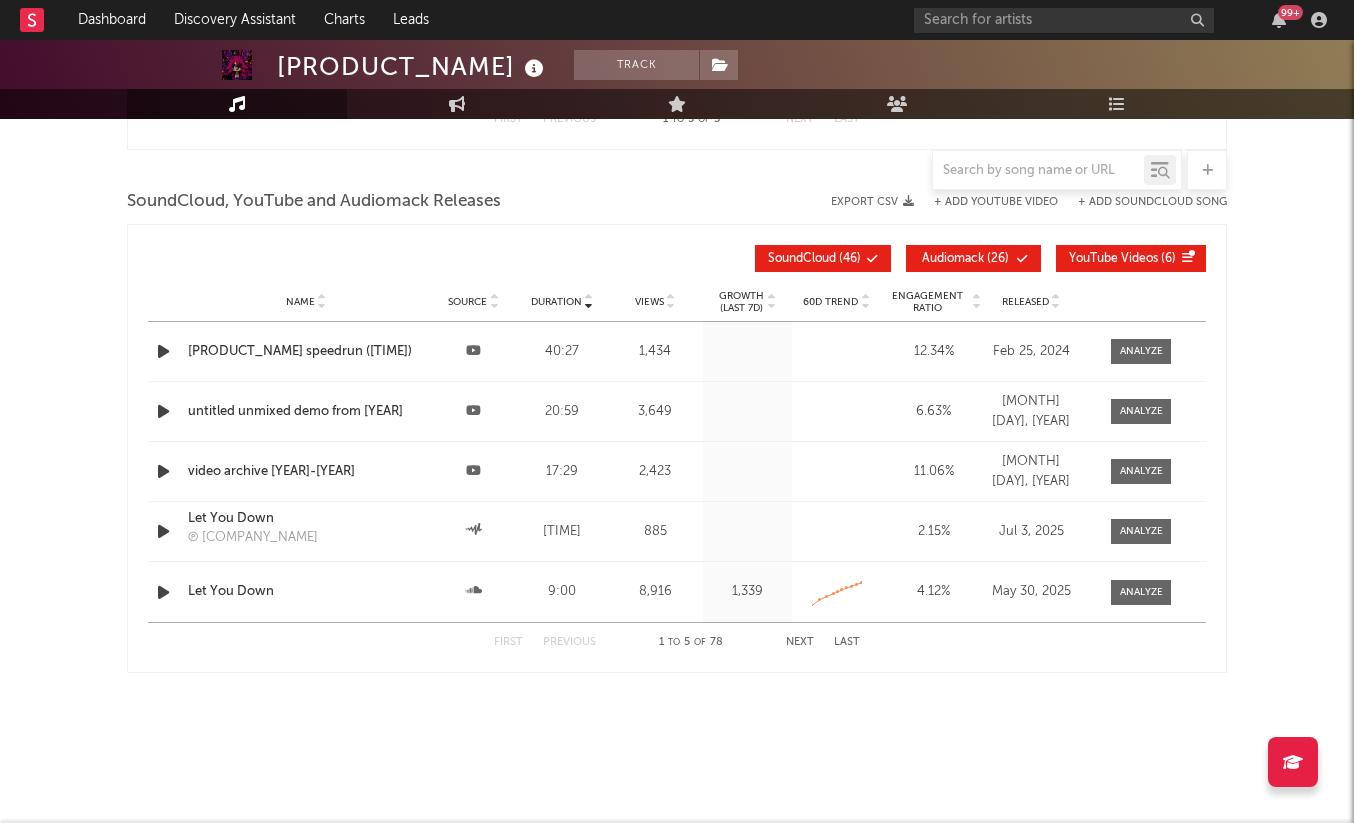 click on "Duration" at bounding box center [556, 302] 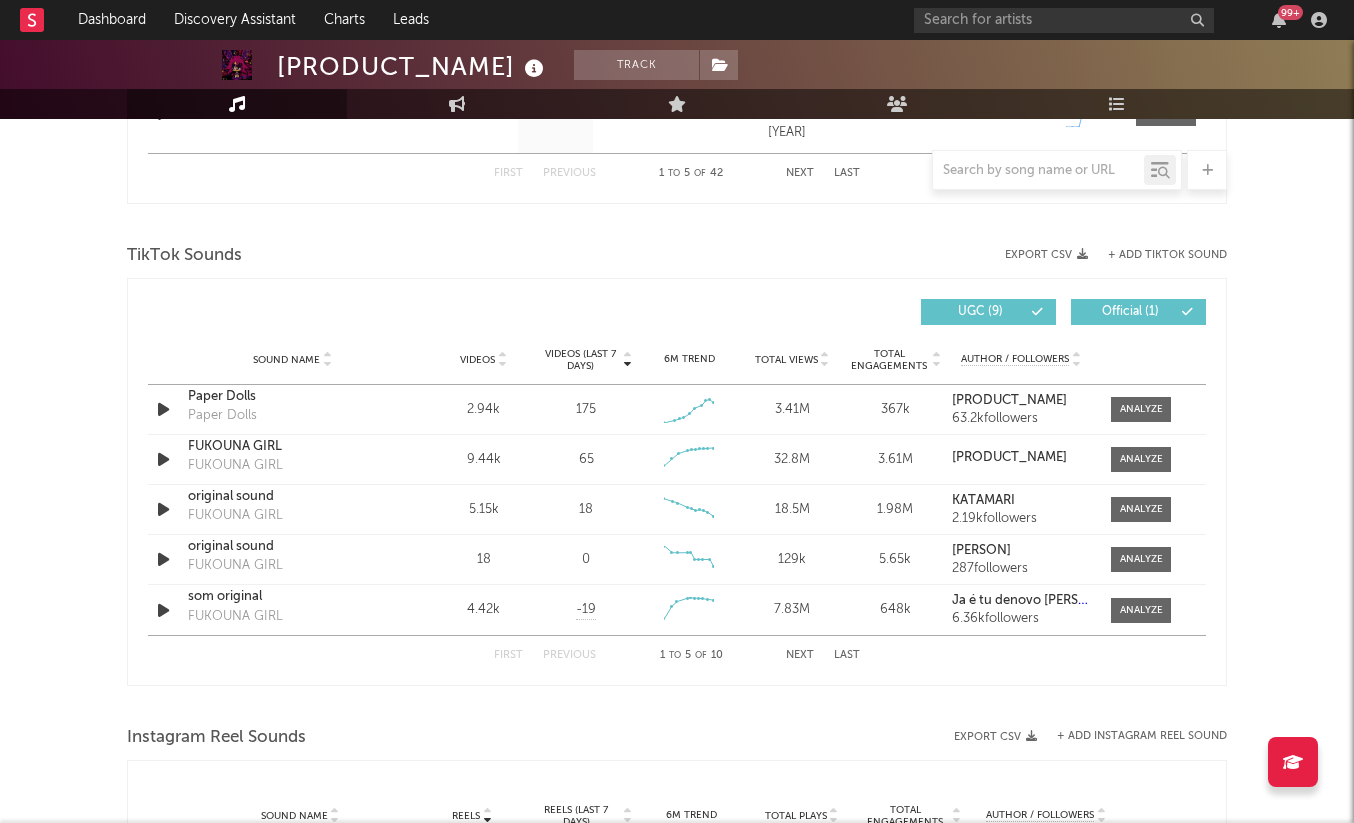 scroll, scrollTop: 1225, scrollLeft: 0, axis: vertical 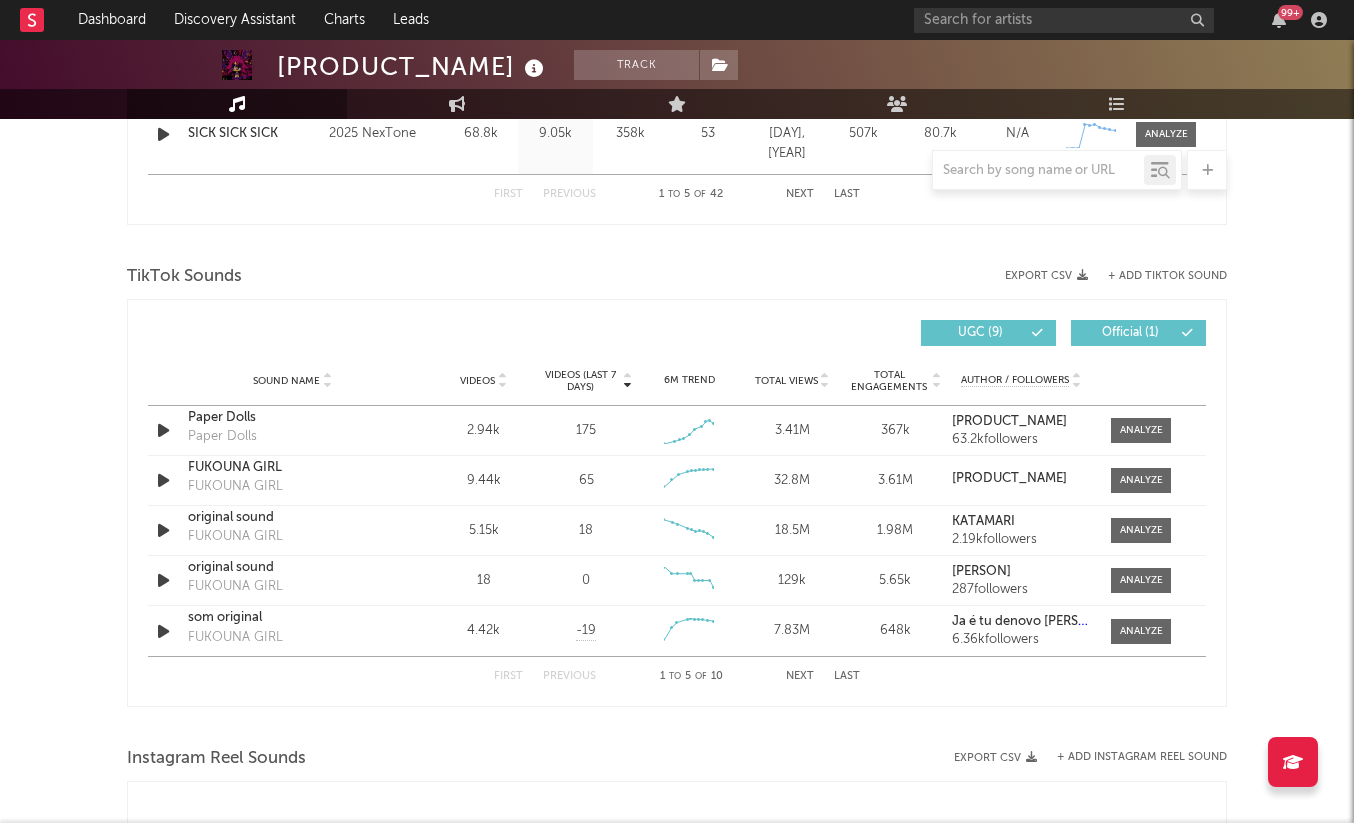 click on "Videos (last 7 days)" at bounding box center [580, 381] 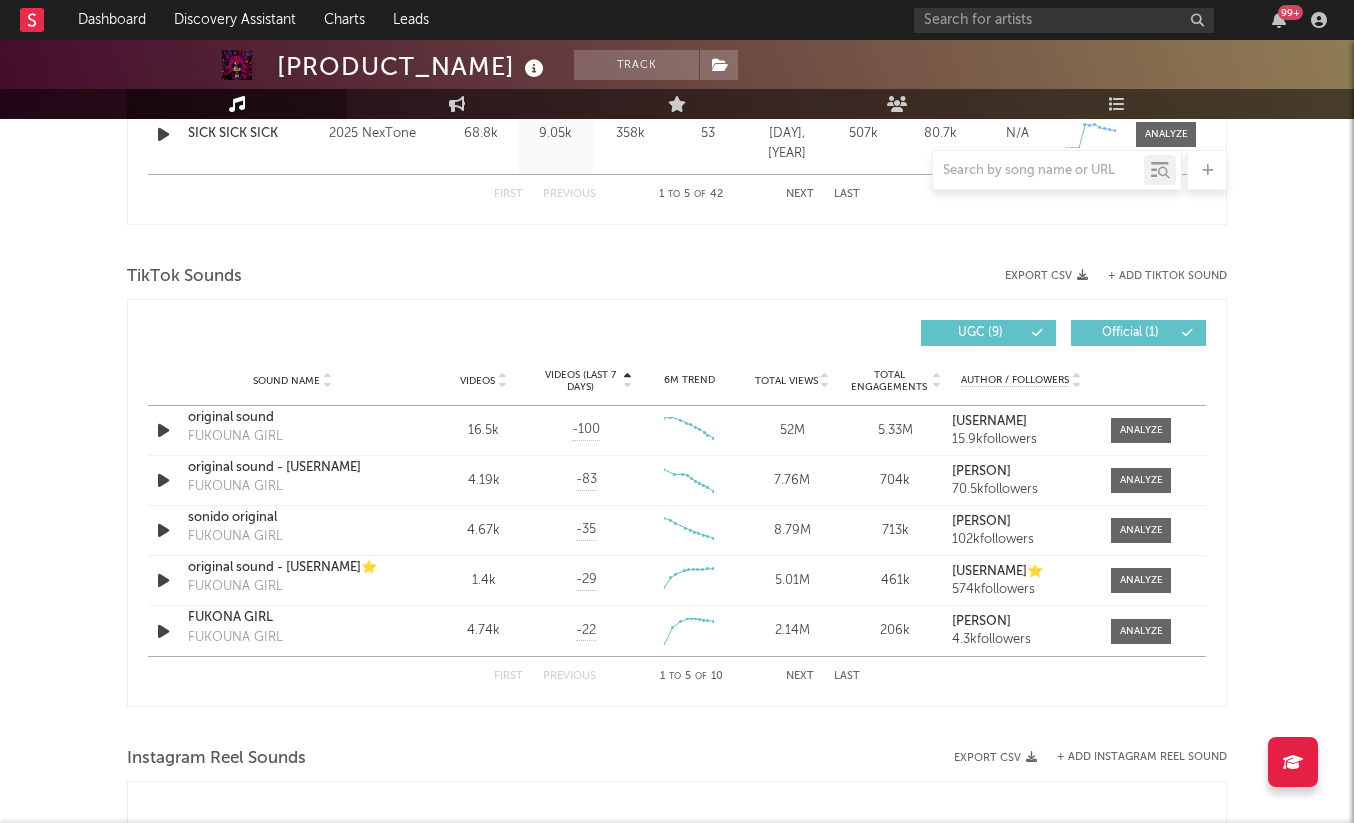 click on "Videos (last 7 days)" at bounding box center [580, 381] 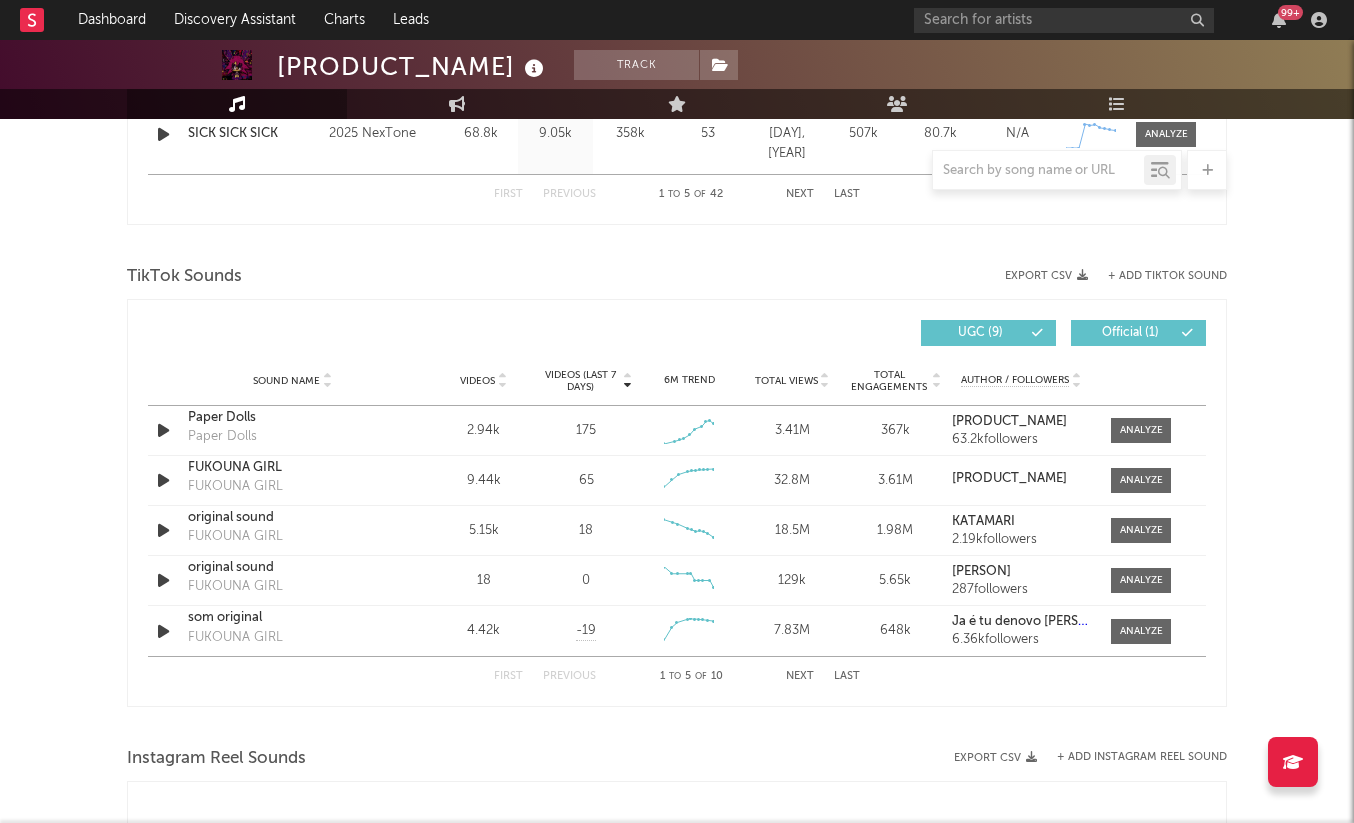 click at bounding box center [501, 380] 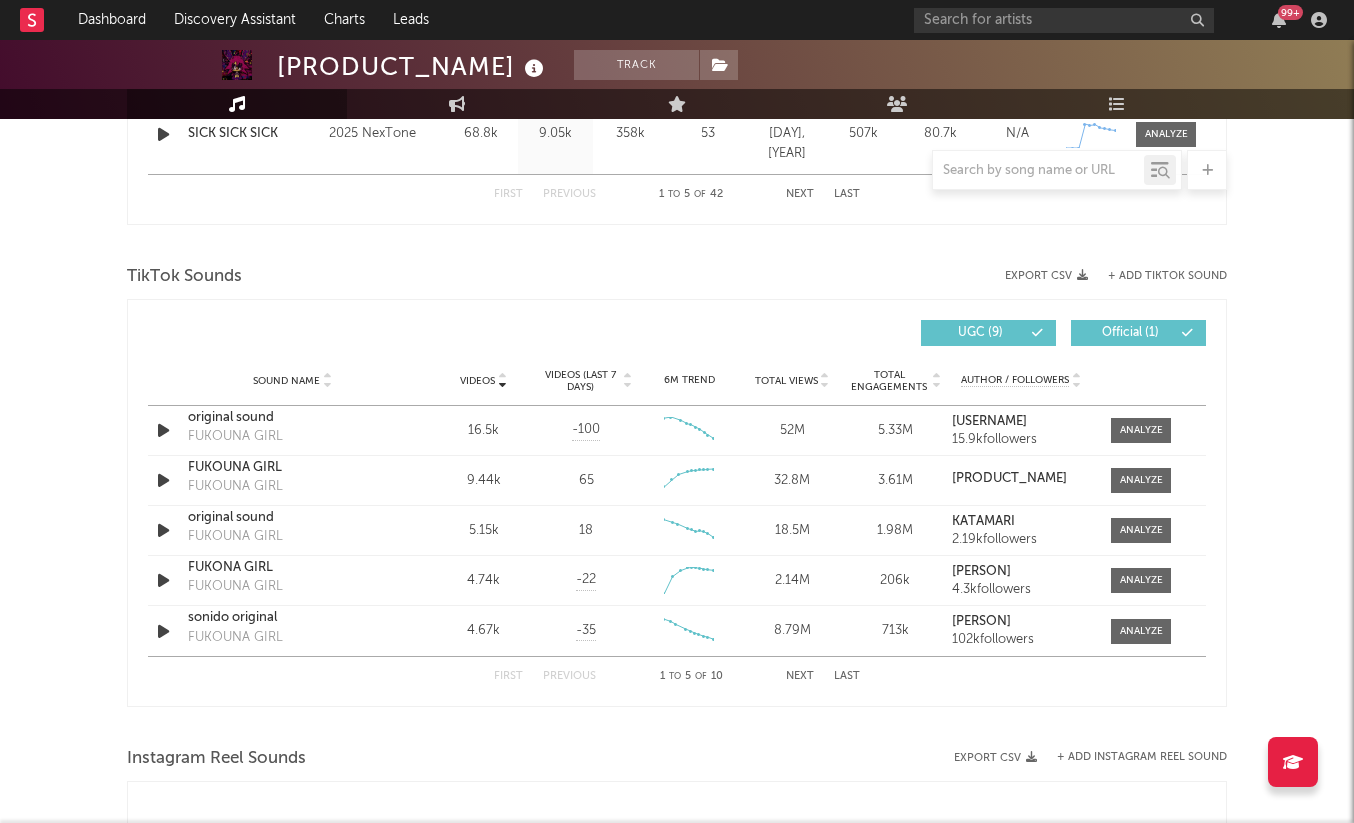 click at bounding box center (501, 380) 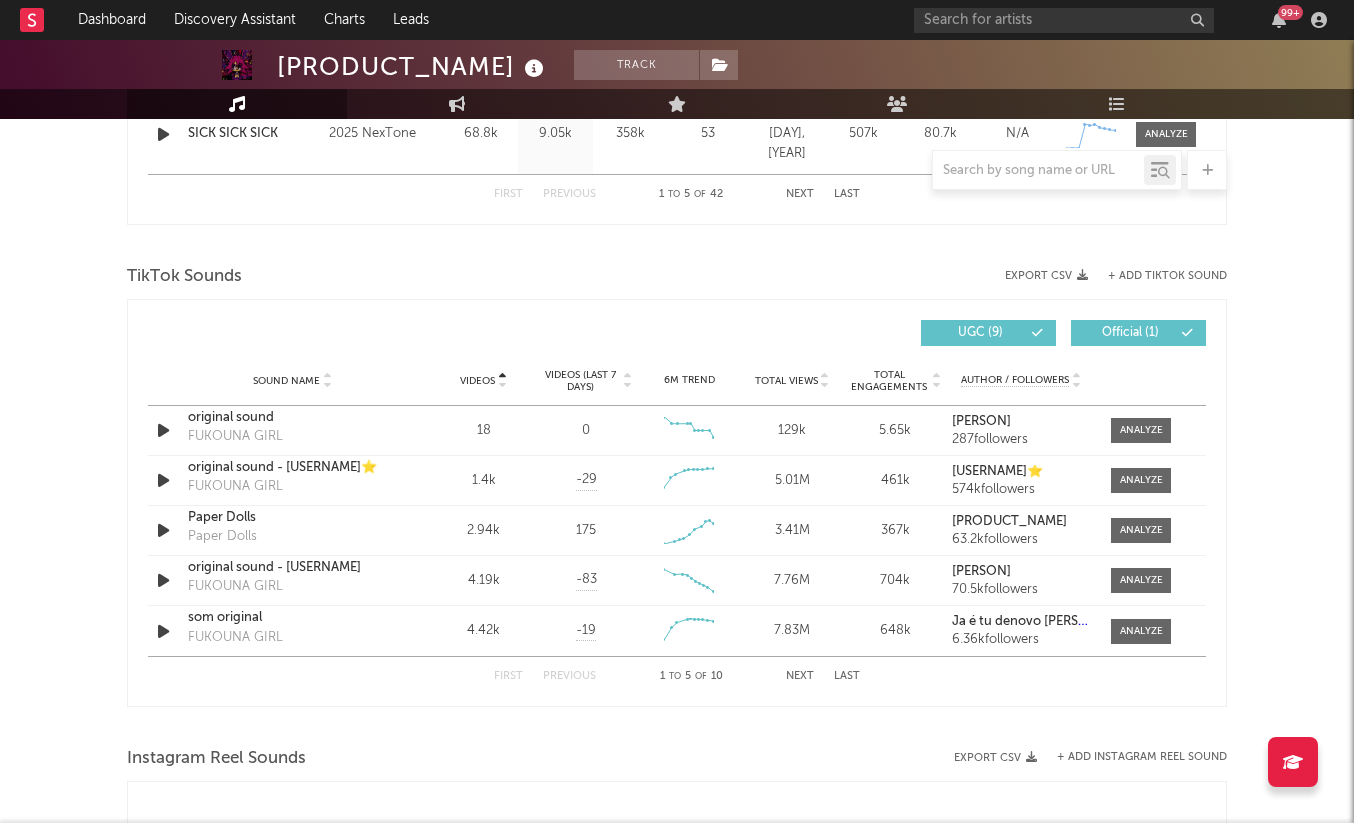 click at bounding box center (501, 380) 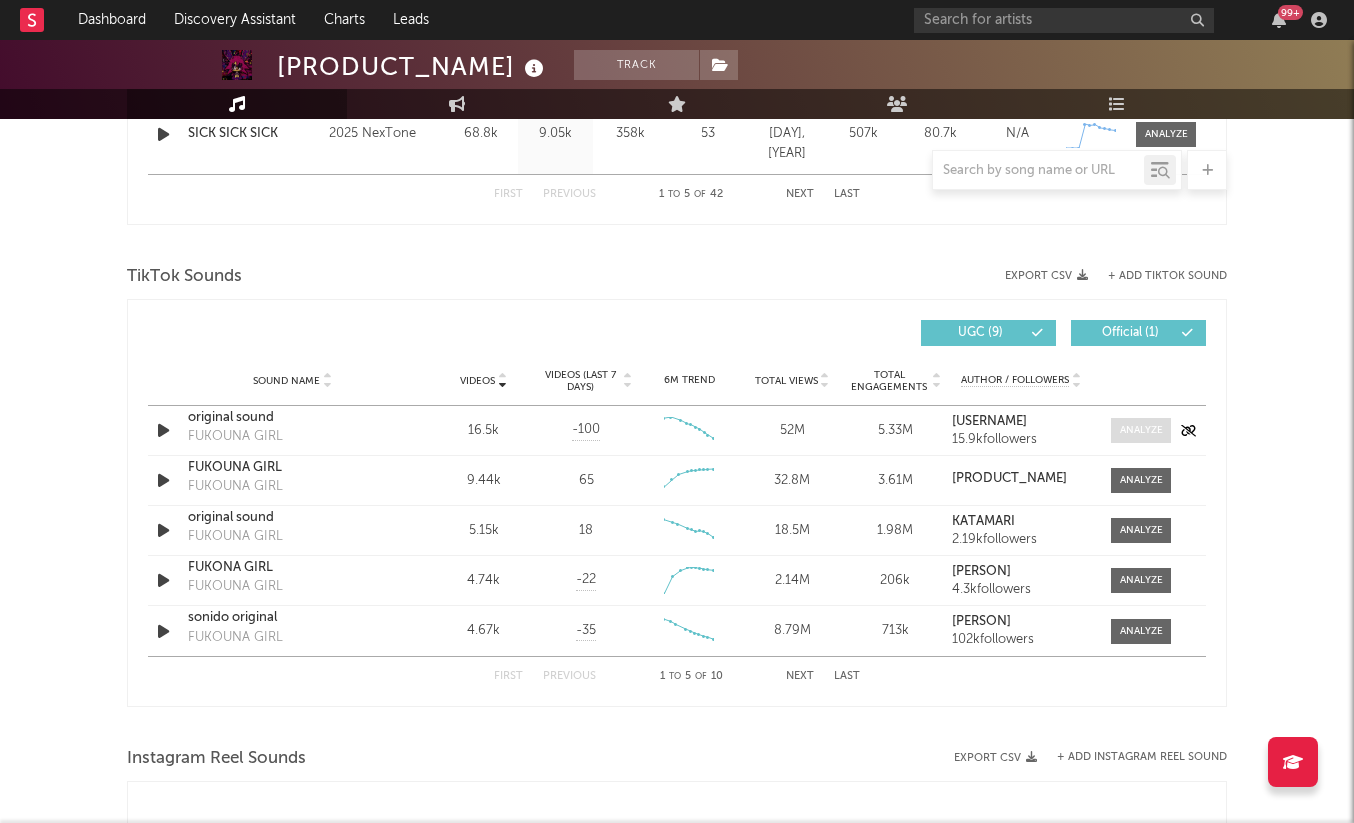 click at bounding box center (1141, 430) 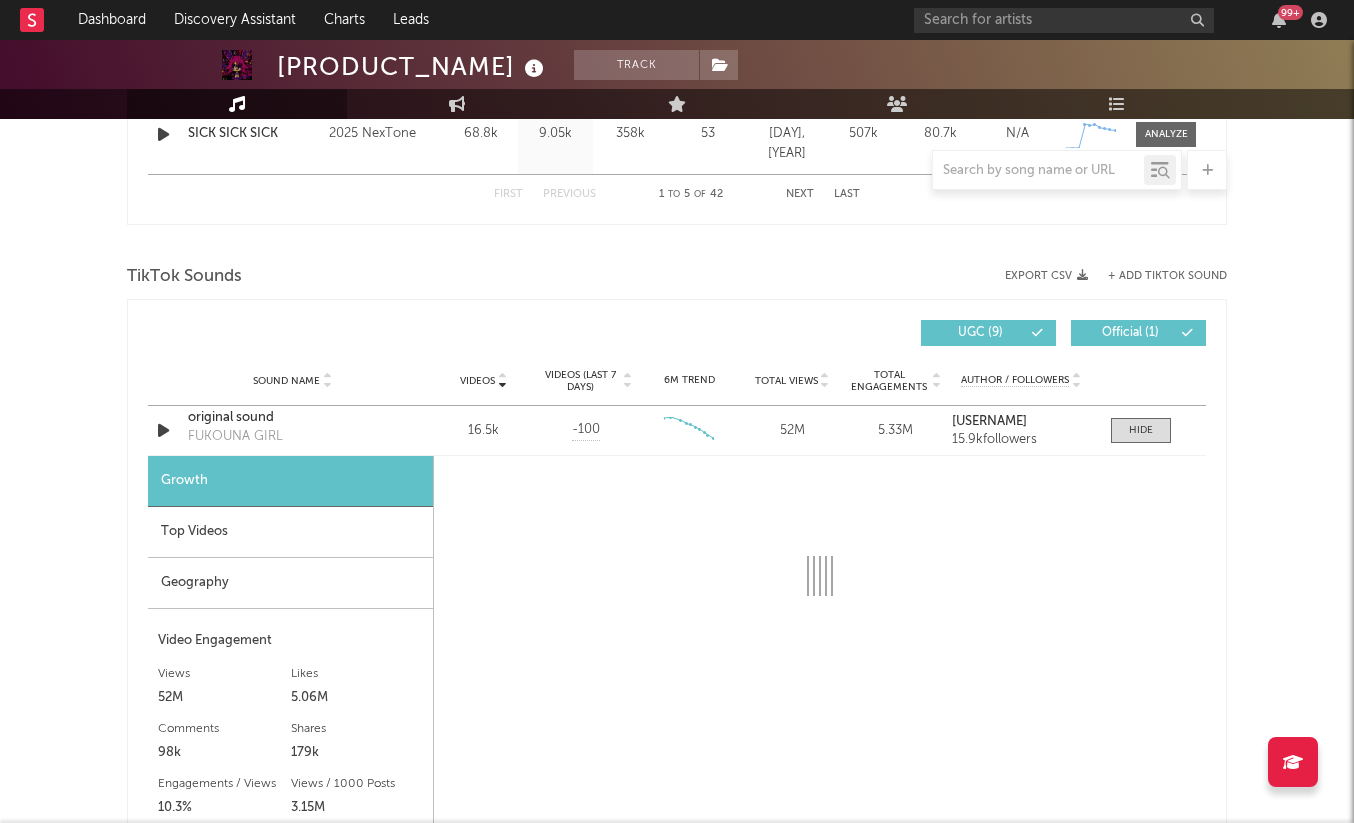 select on "6m" 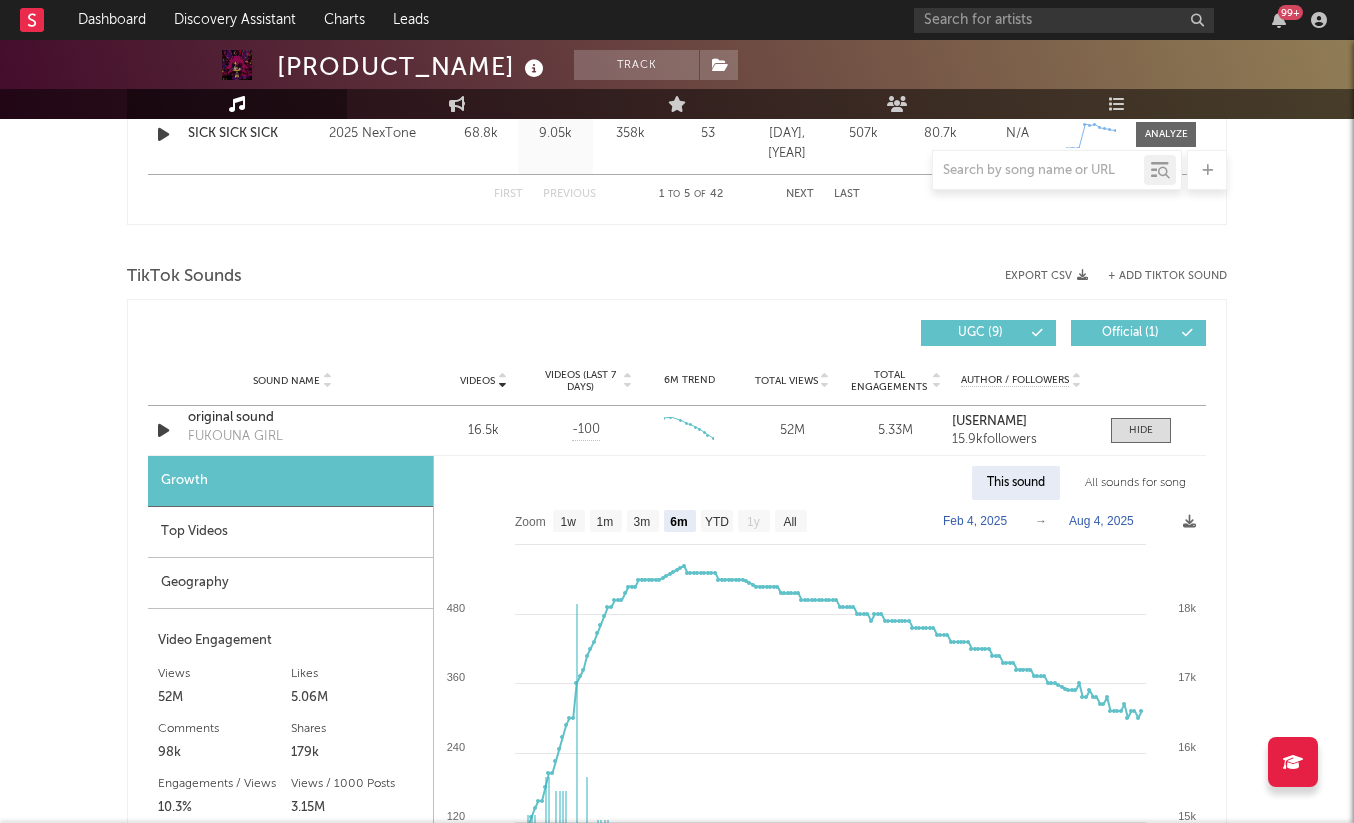 click on "Top Videos" at bounding box center [290, 532] 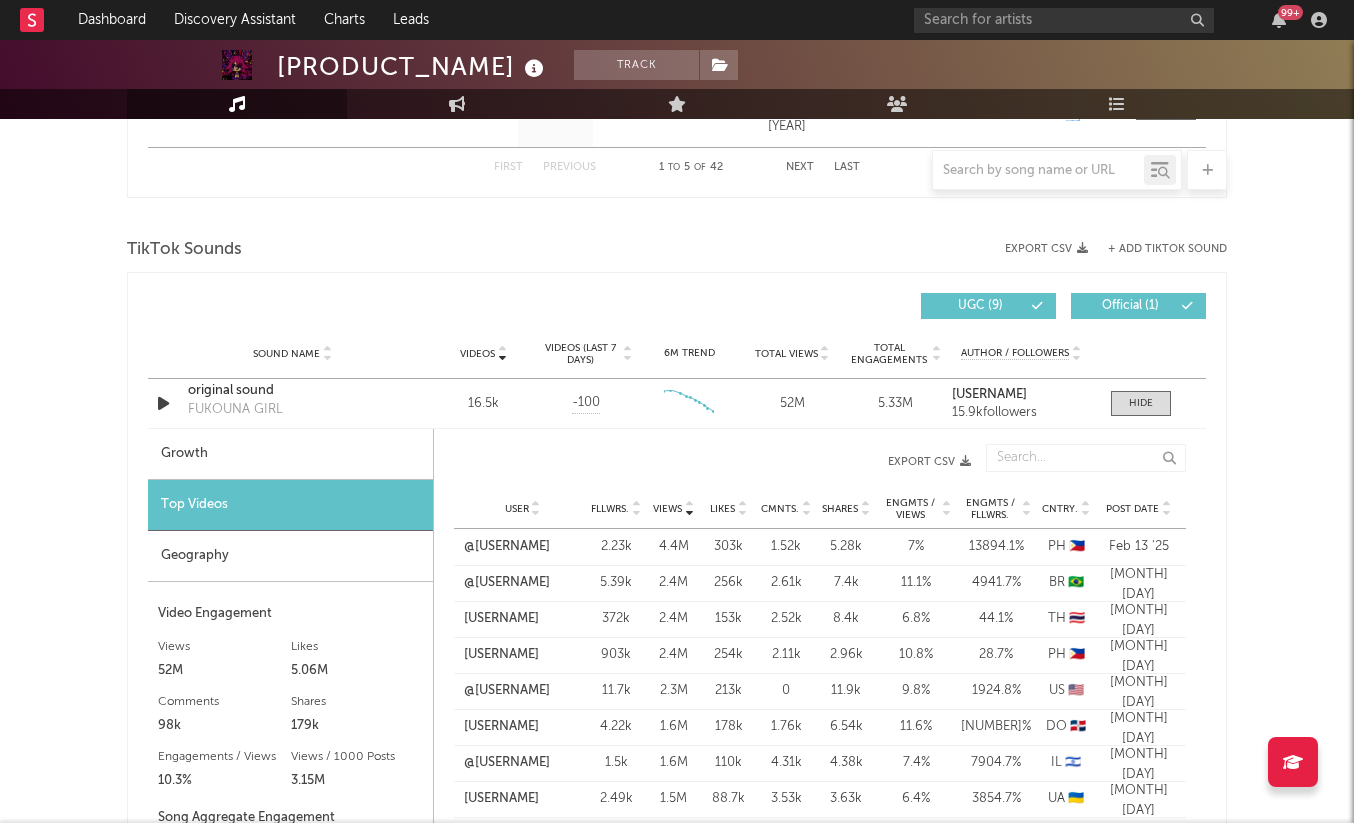 scroll, scrollTop: 1295, scrollLeft: 0, axis: vertical 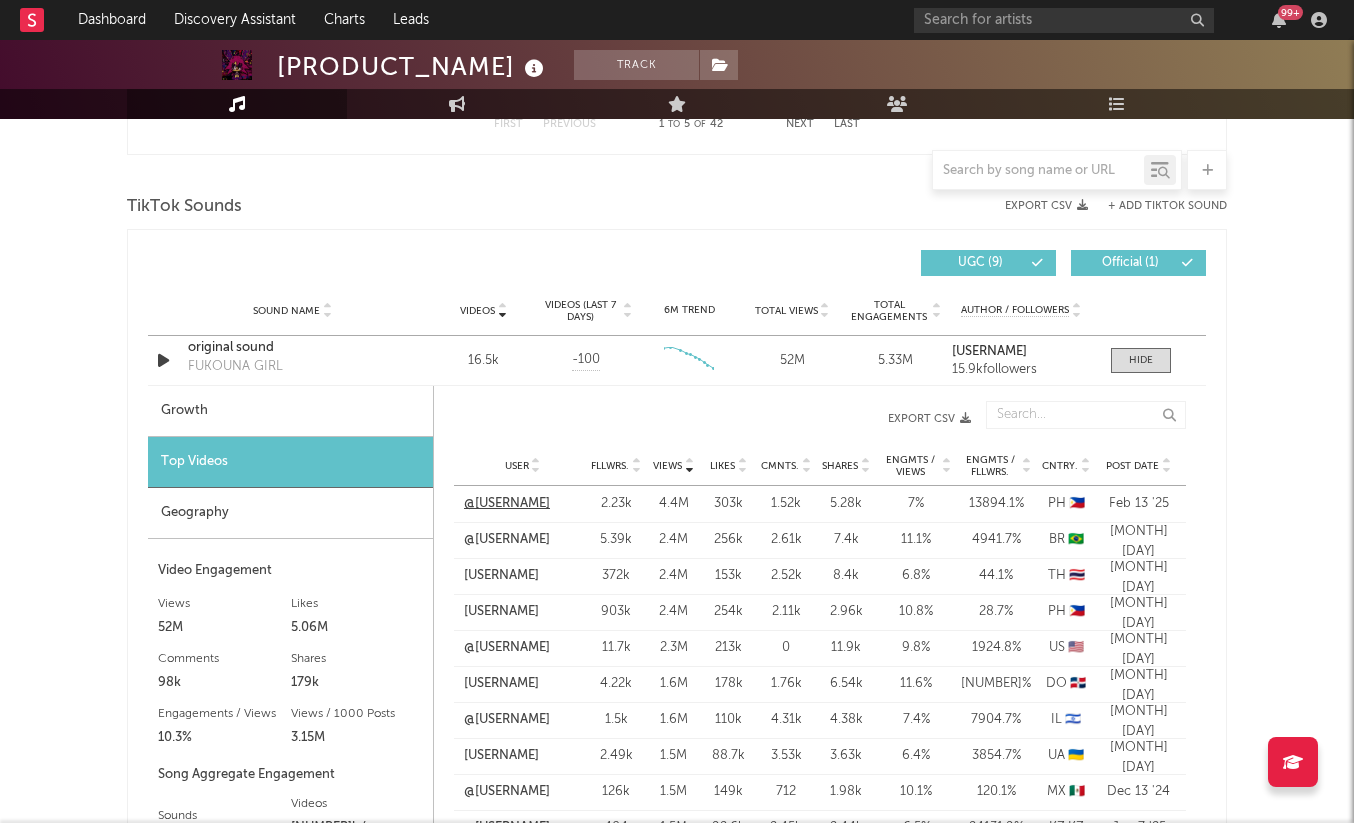 click on "@[USERNAME]" at bounding box center (507, 504) 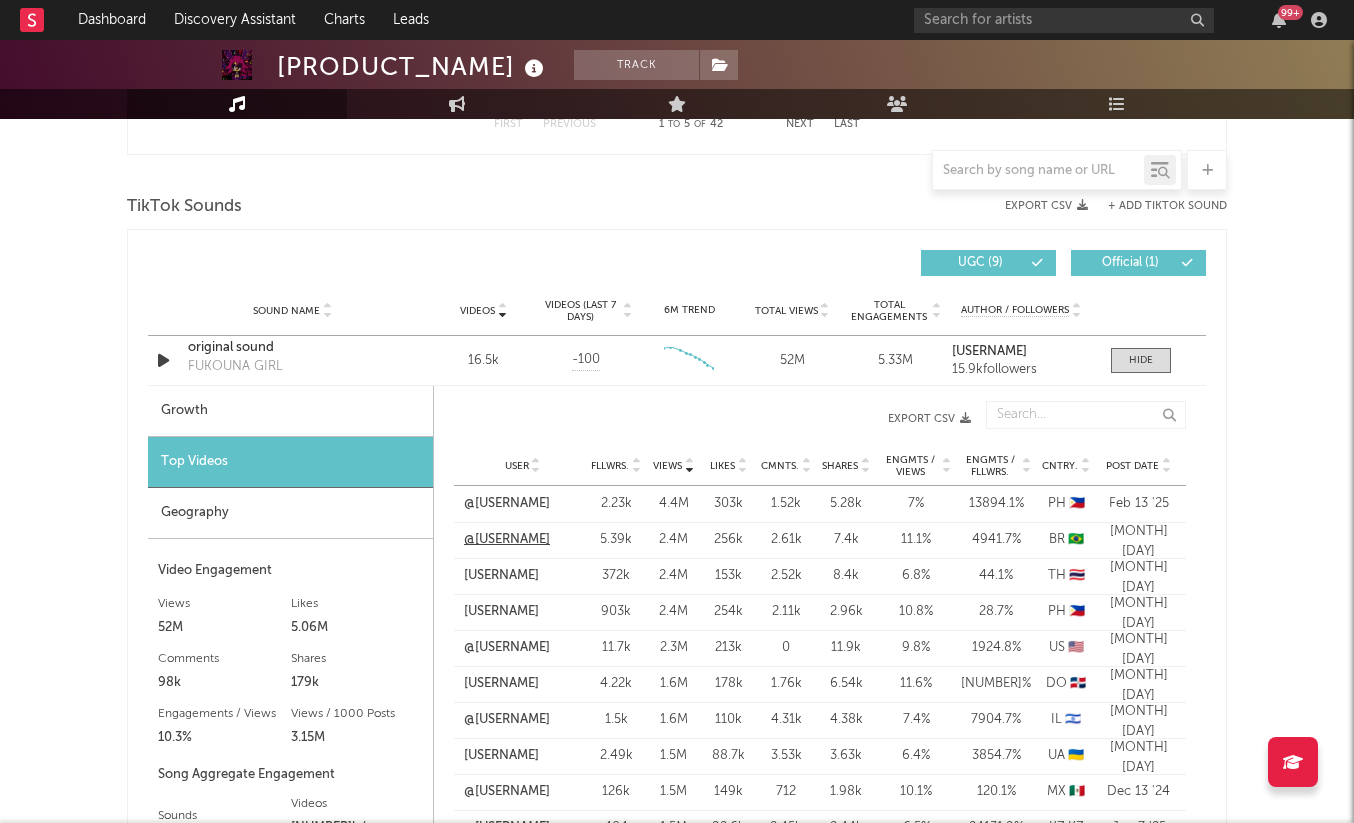 click on "@[USERNAME]" at bounding box center (507, 540) 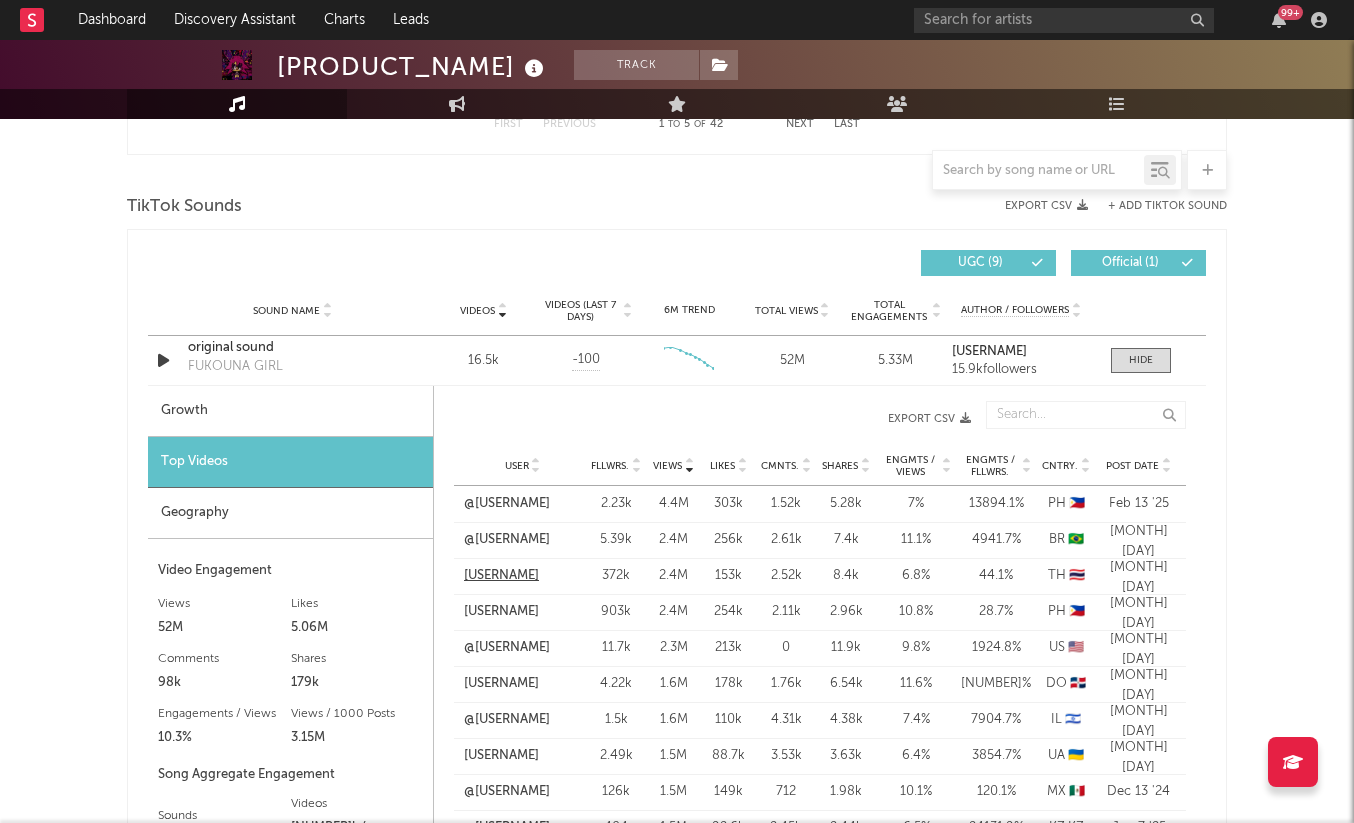 click on "[USERNAME]" at bounding box center [501, 576] 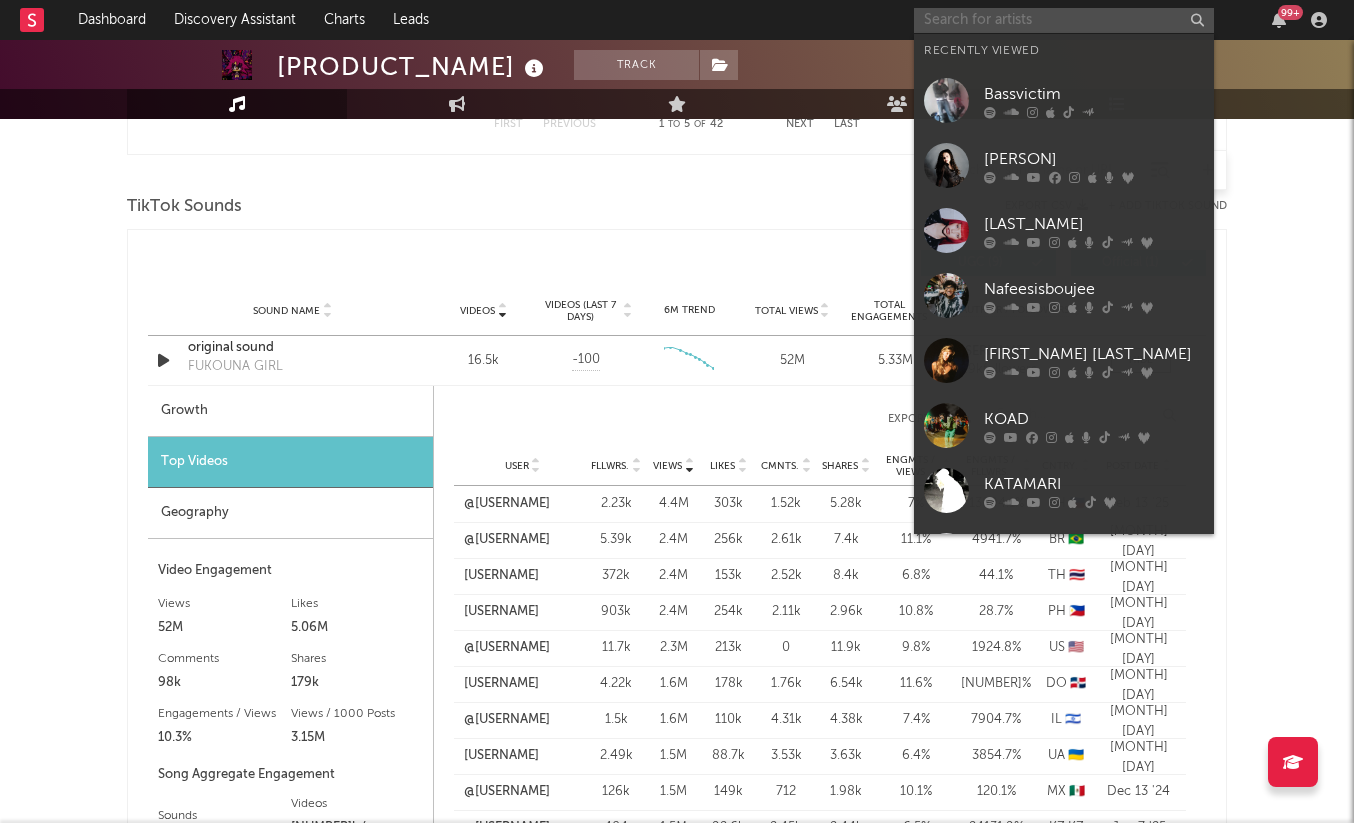 click at bounding box center [1064, 20] 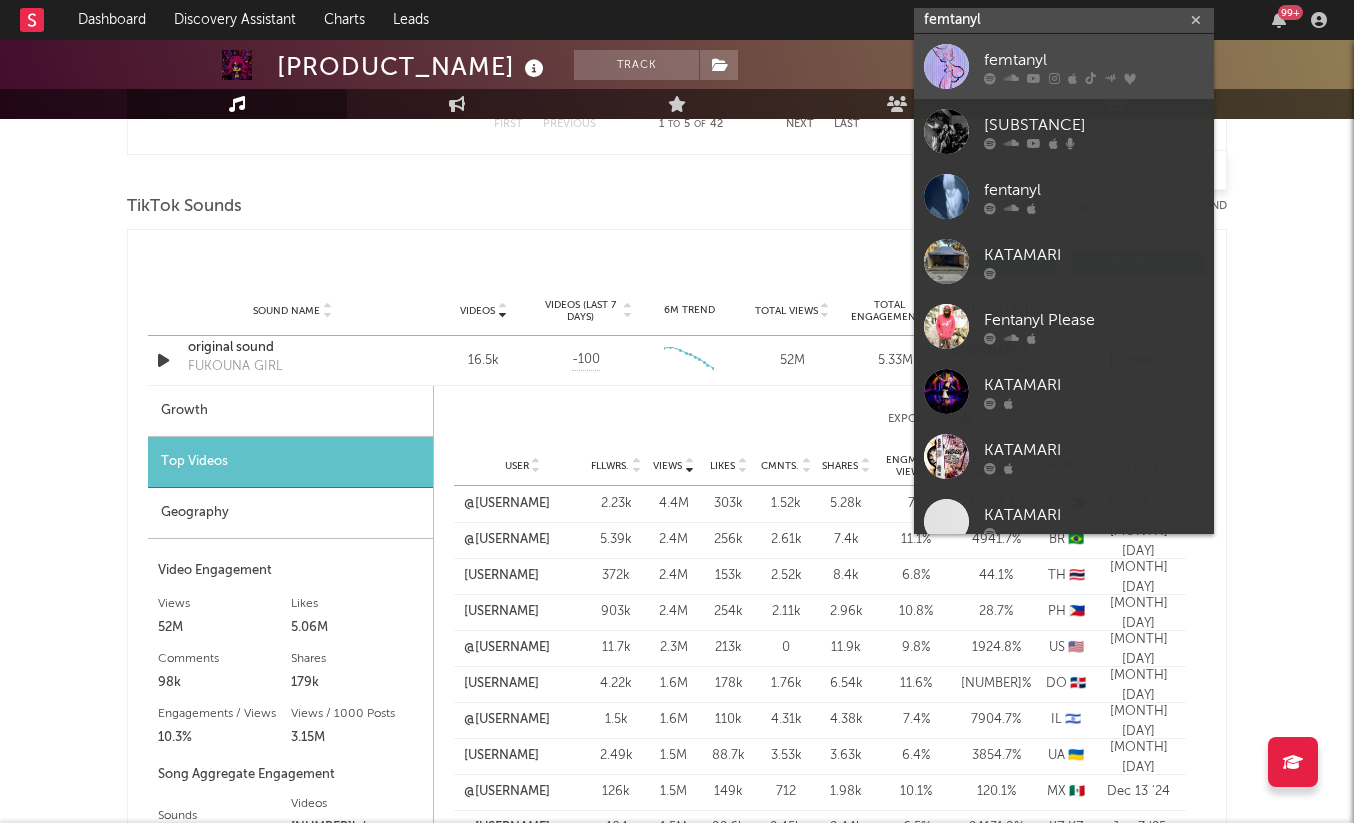 type on "femtanyl" 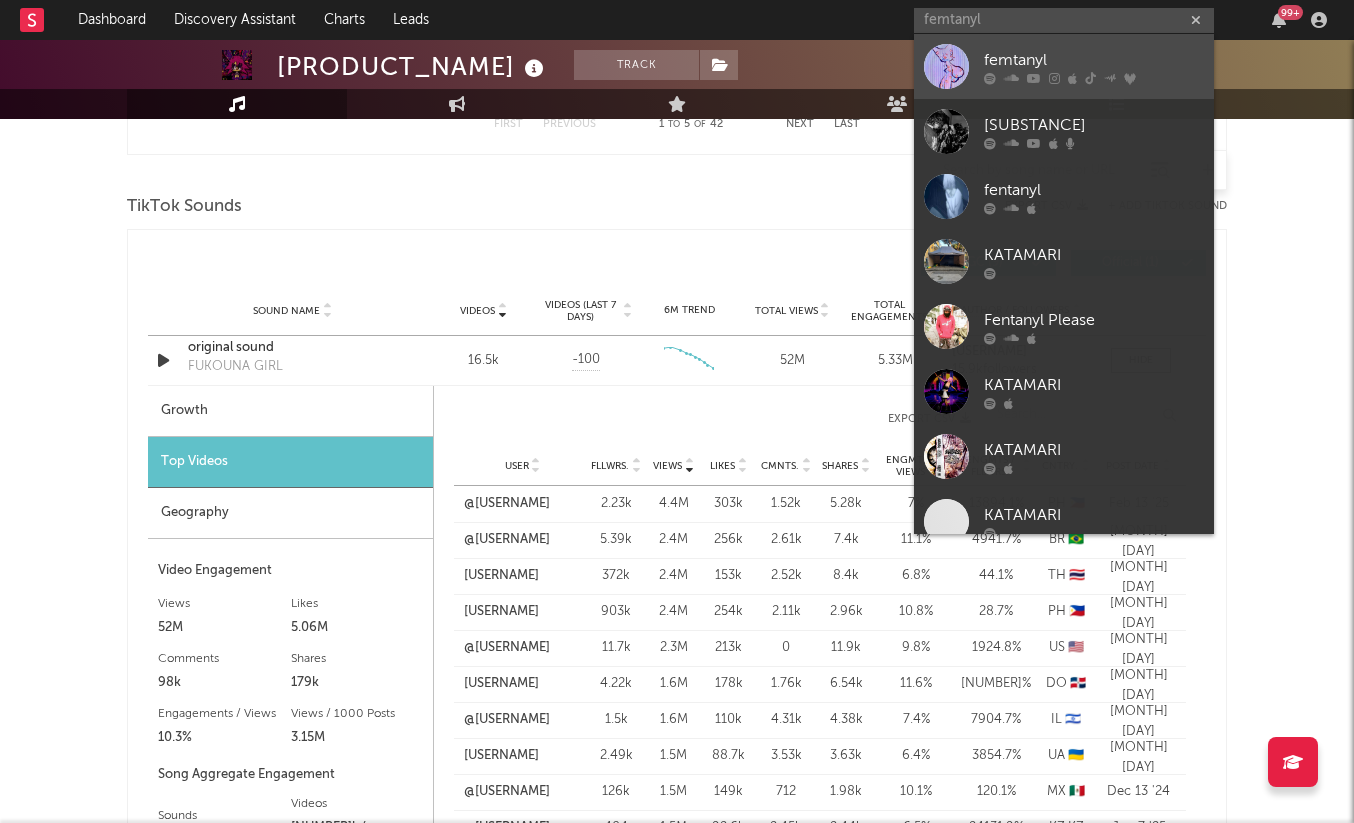 click at bounding box center (1094, 78) 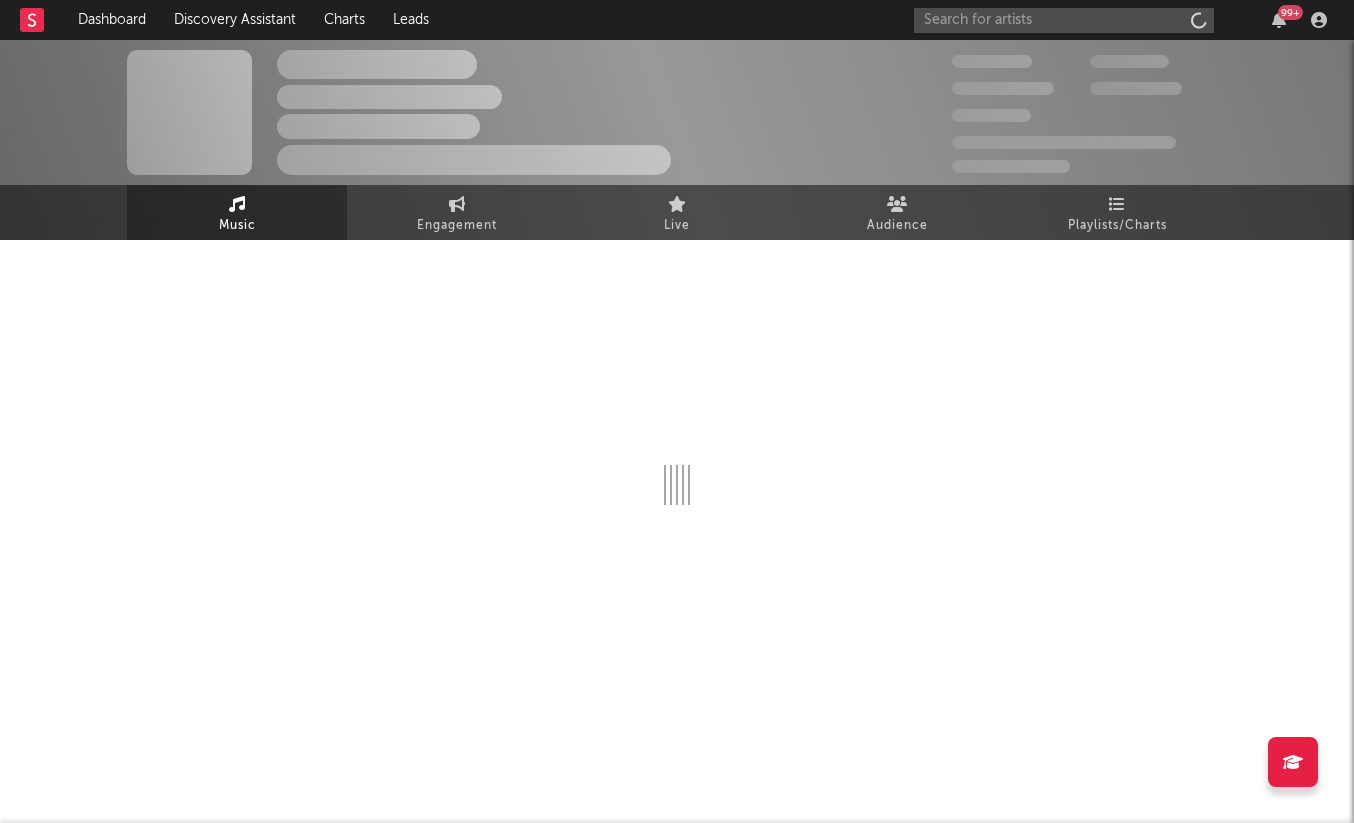 scroll, scrollTop: 0, scrollLeft: 0, axis: both 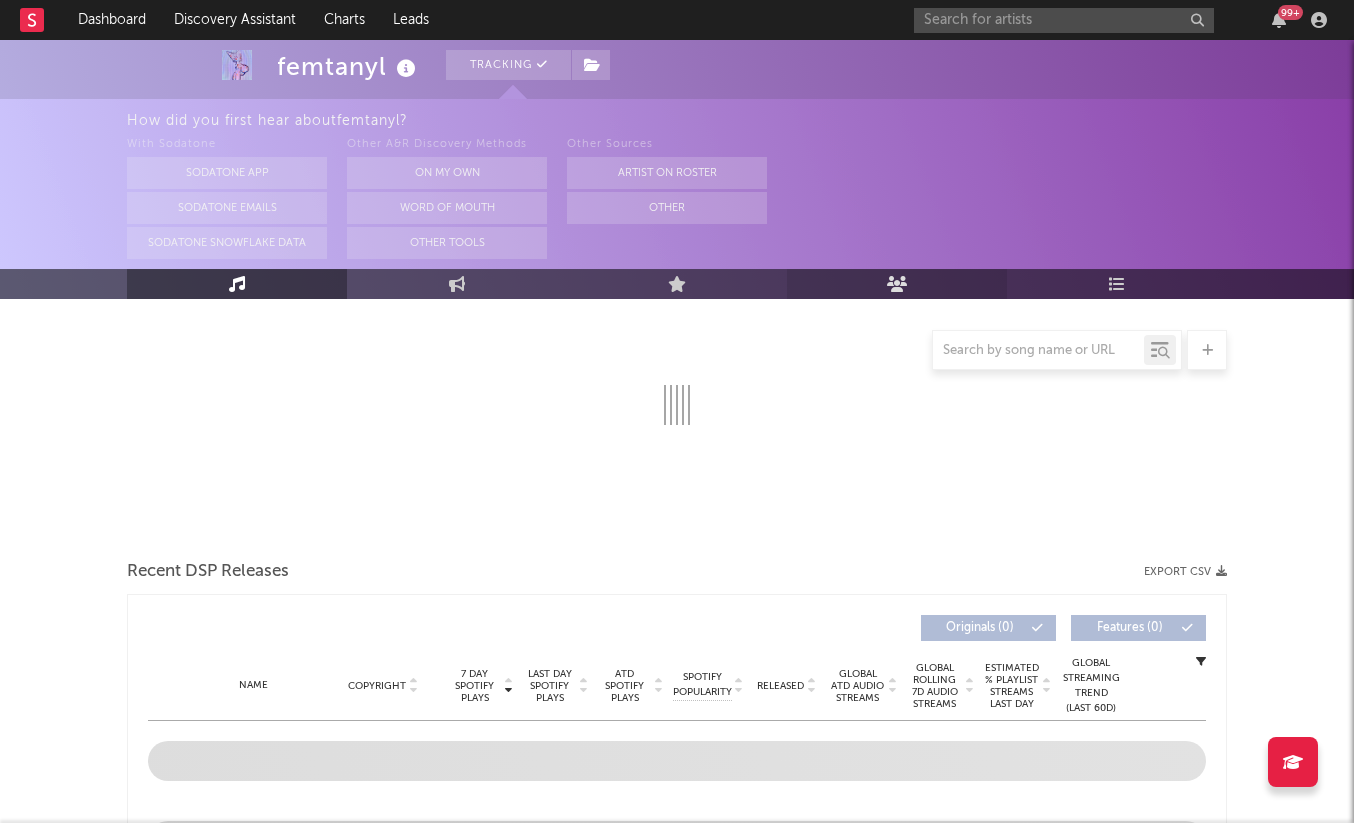 select on "6m" 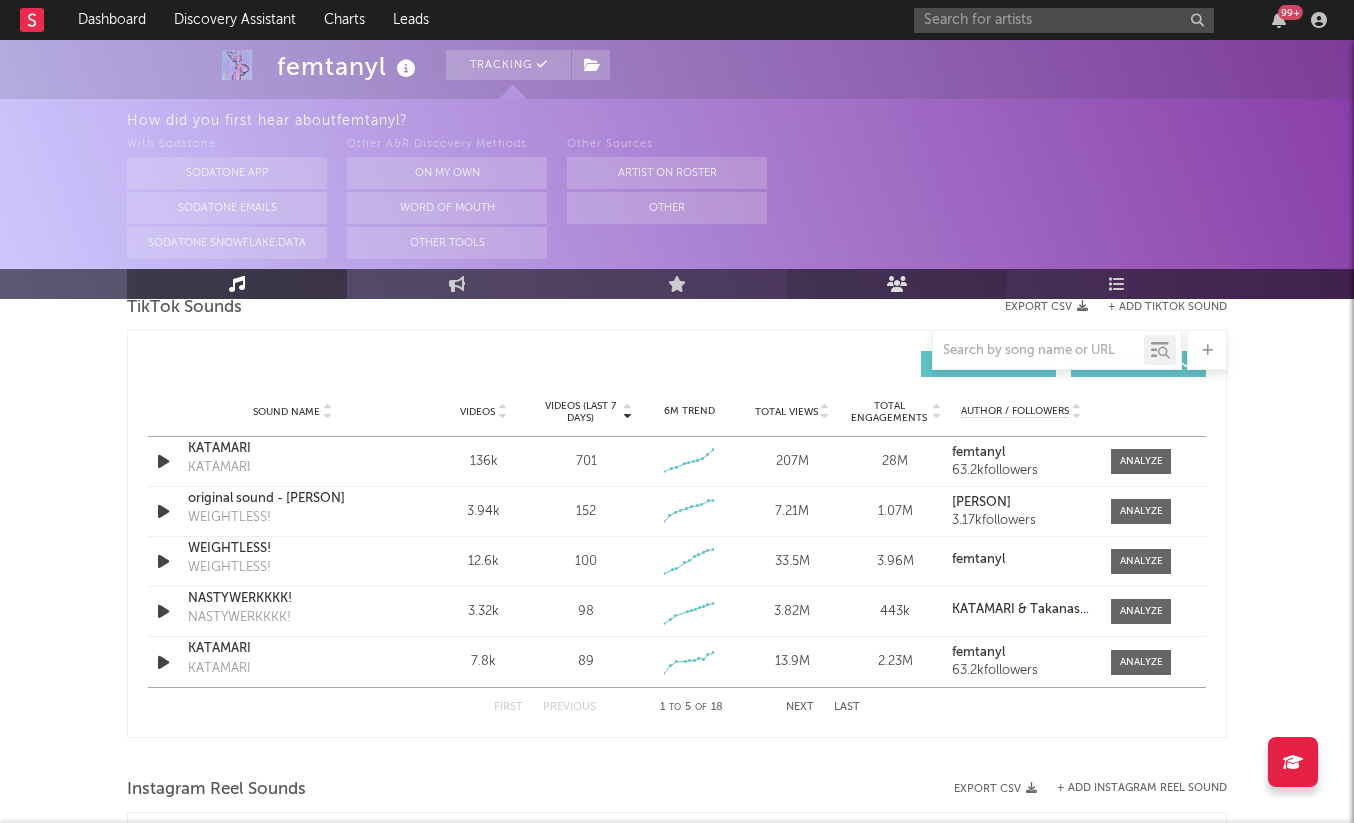 scroll, scrollTop: 1375, scrollLeft: 0, axis: vertical 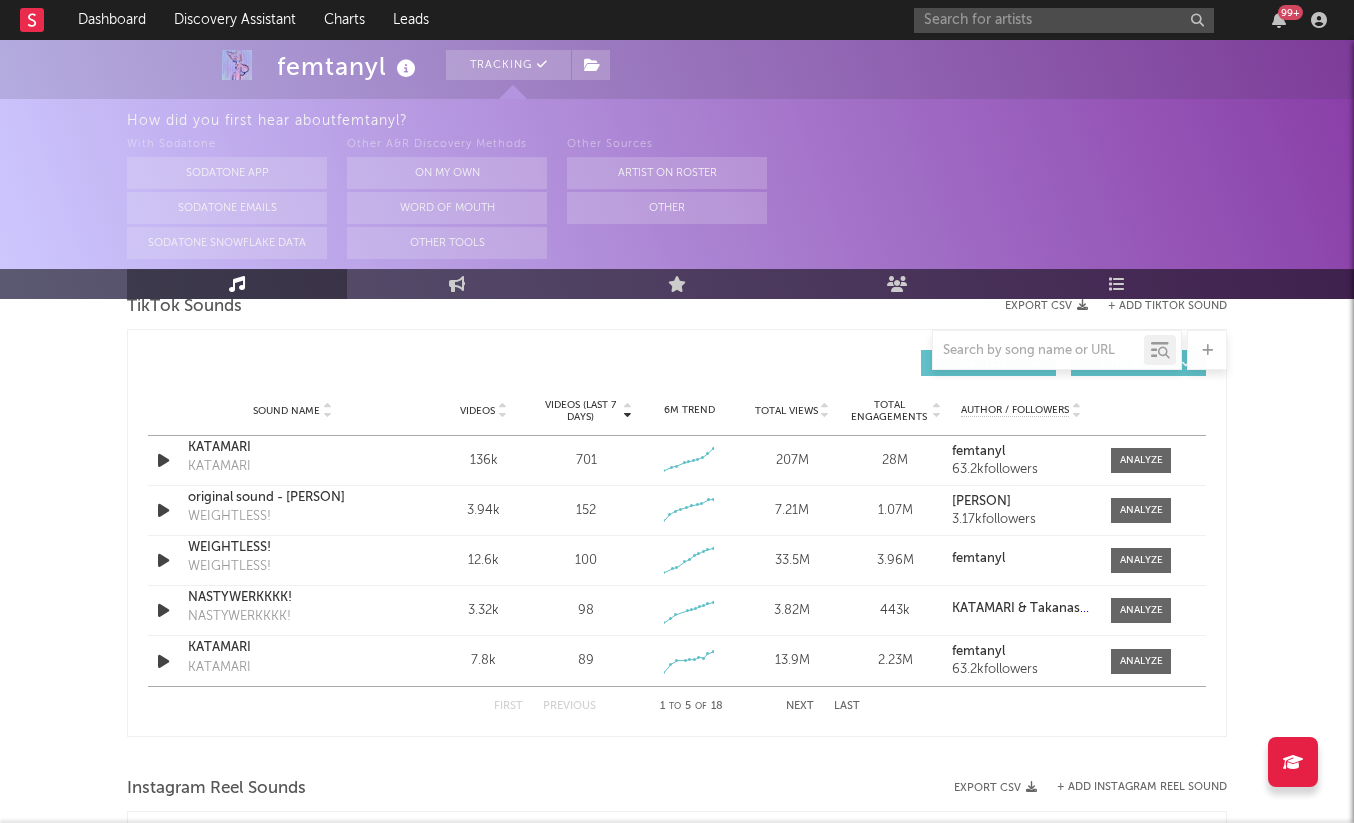 click on "Videos" at bounding box center (477, 411) 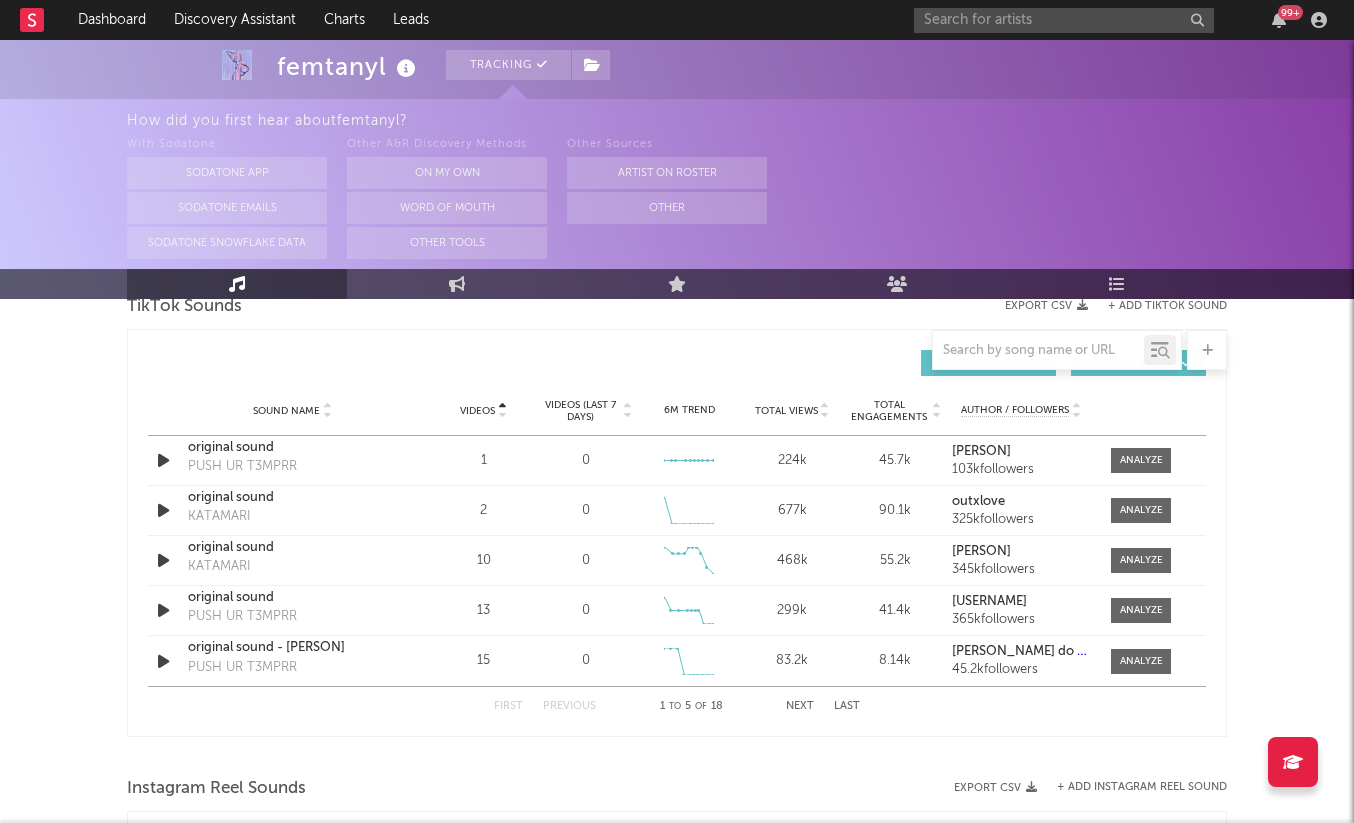 click on "Videos" at bounding box center [477, 411] 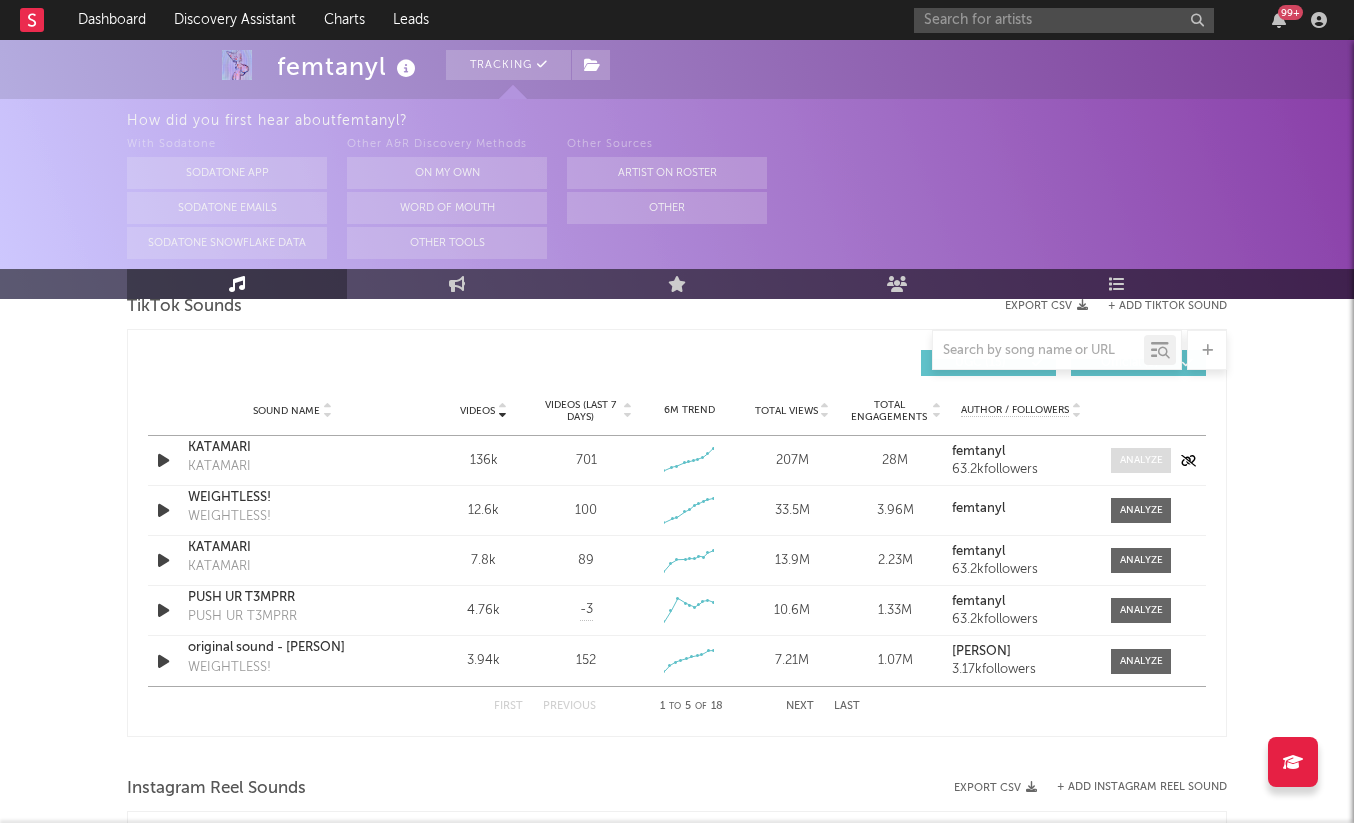 click at bounding box center [1141, 460] 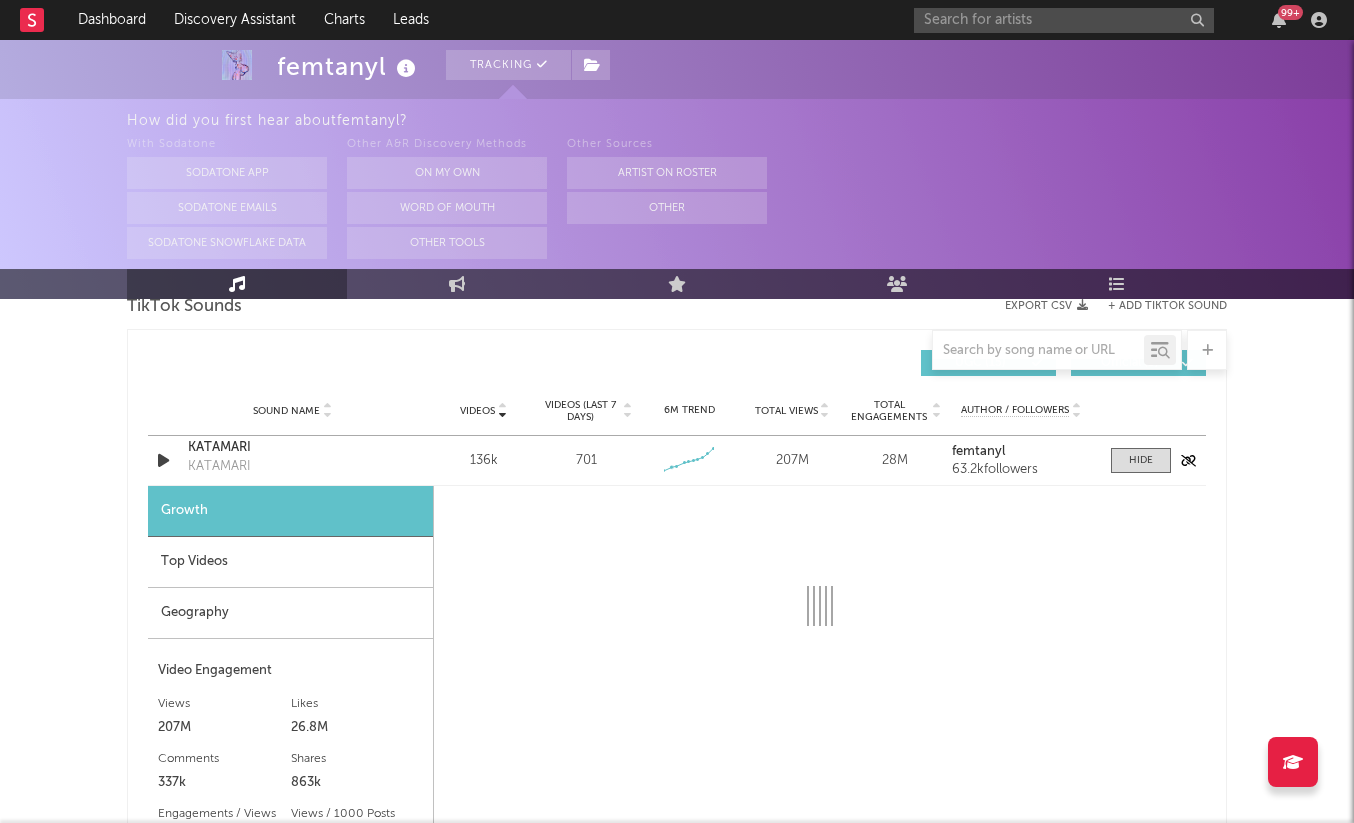 scroll, scrollTop: 1436, scrollLeft: 0, axis: vertical 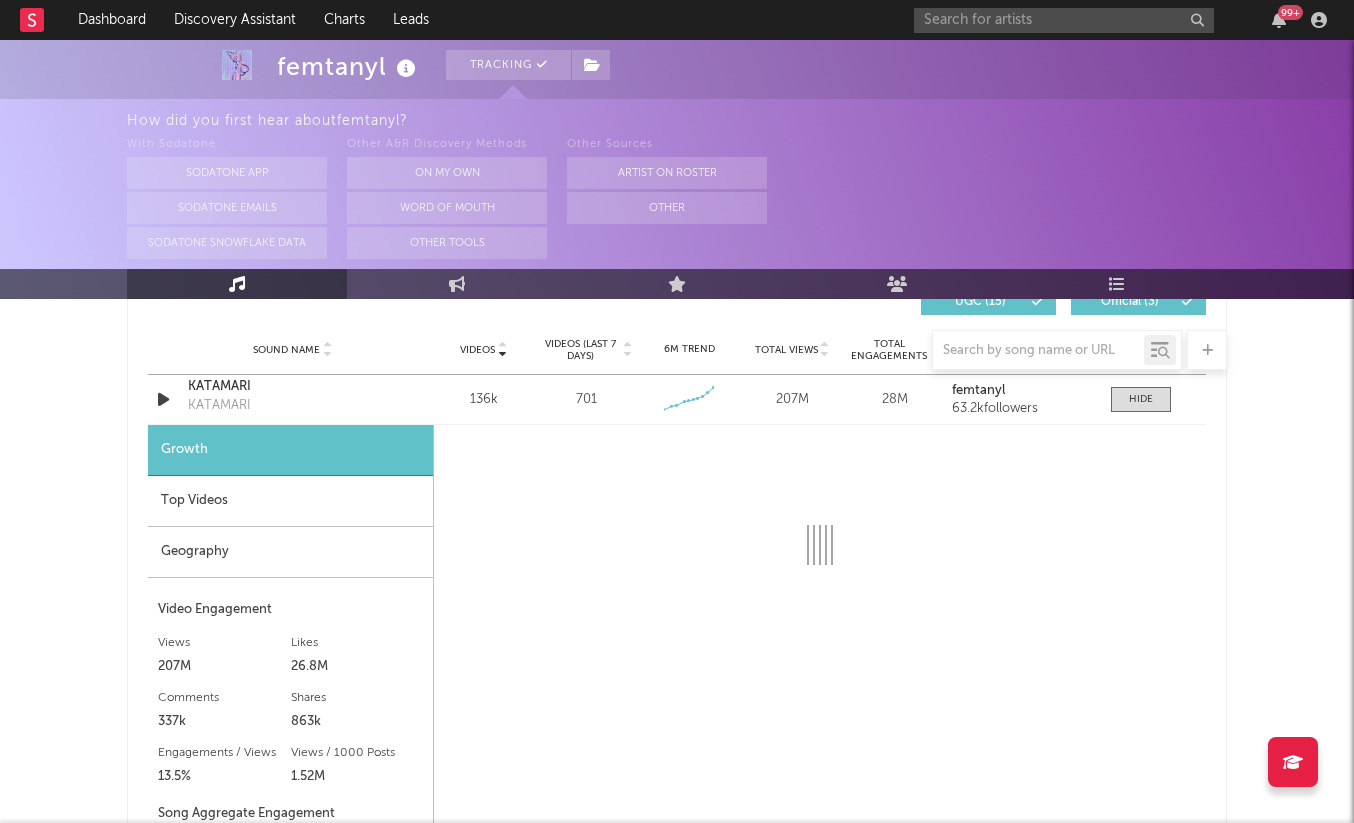 click on "Top Videos" at bounding box center (290, 501) 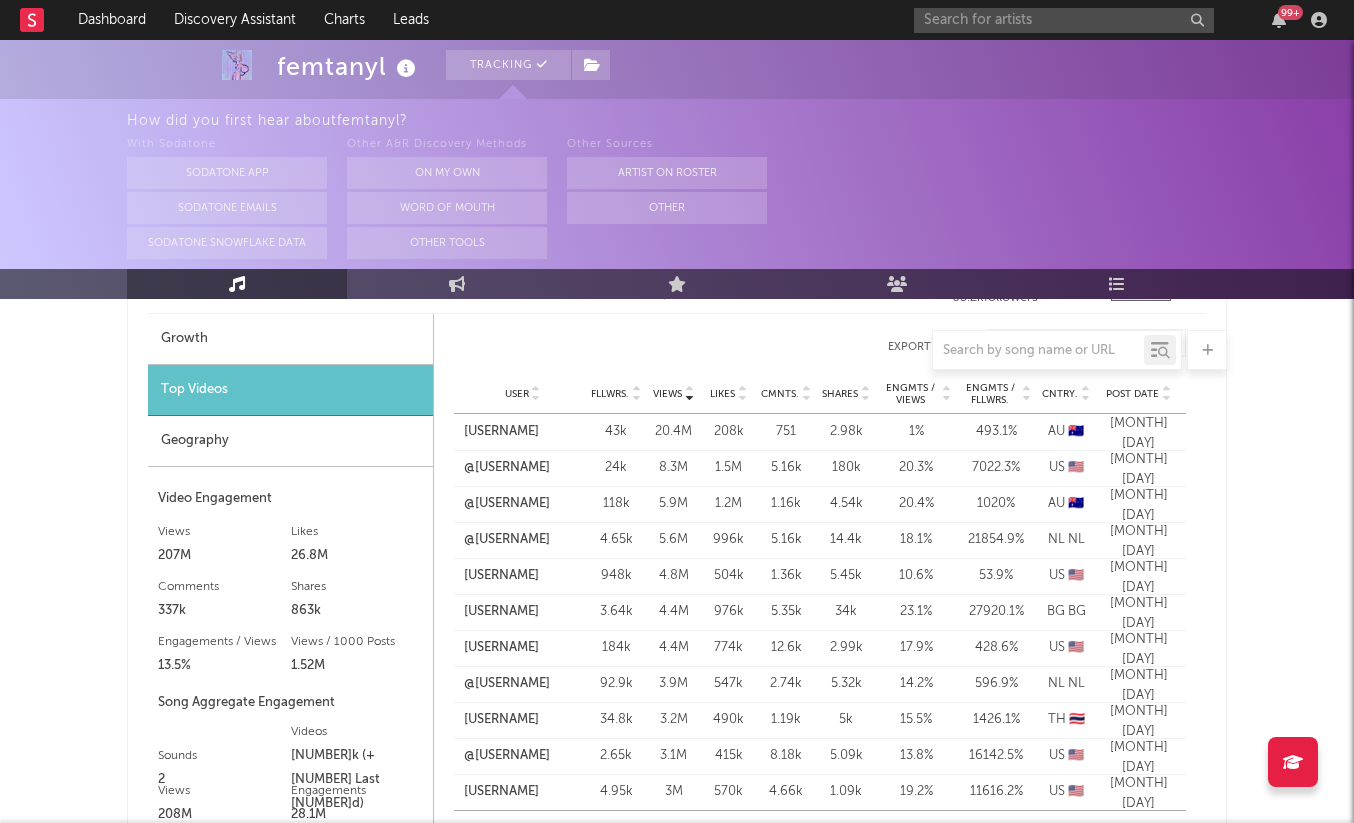 scroll, scrollTop: 1555, scrollLeft: 0, axis: vertical 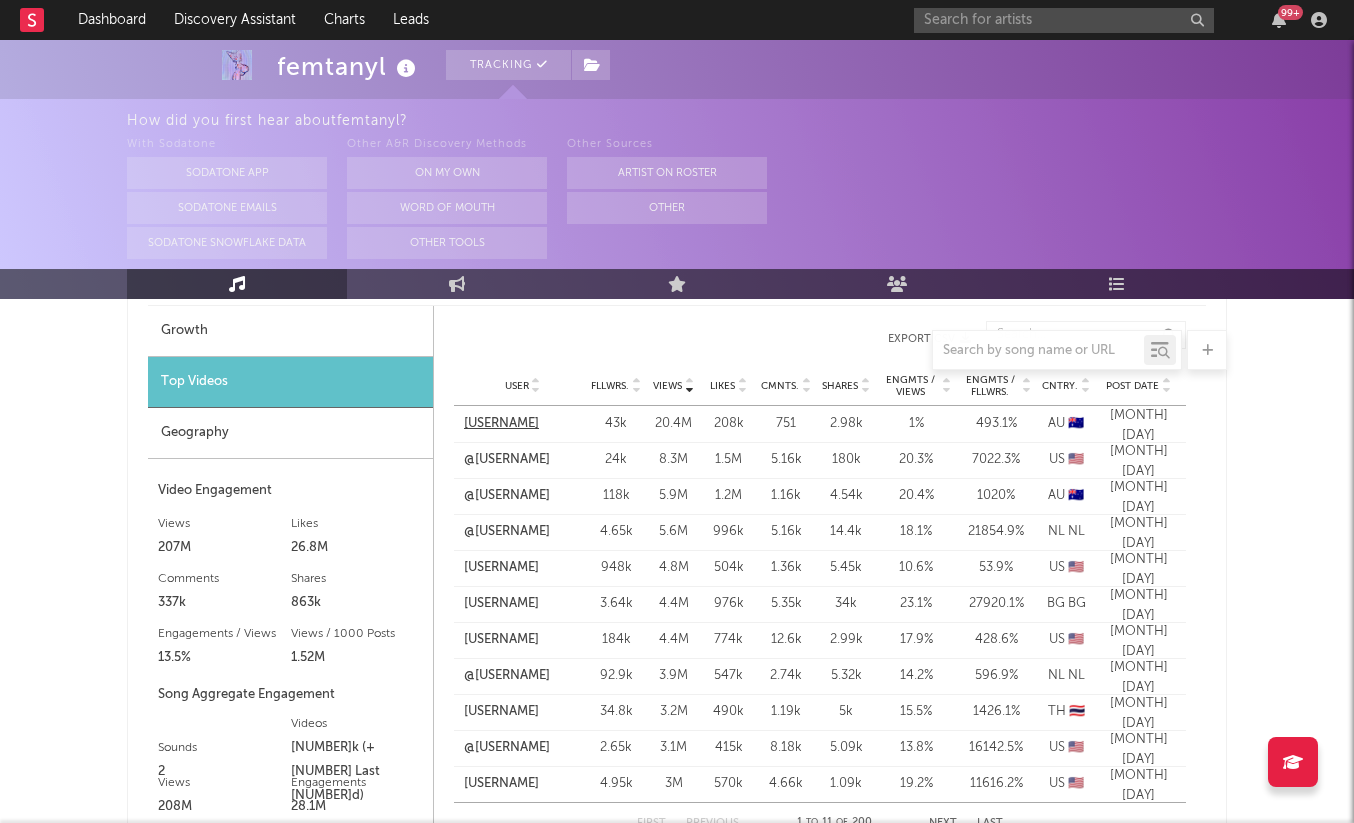 click on "[USERNAME]" at bounding box center (501, 424) 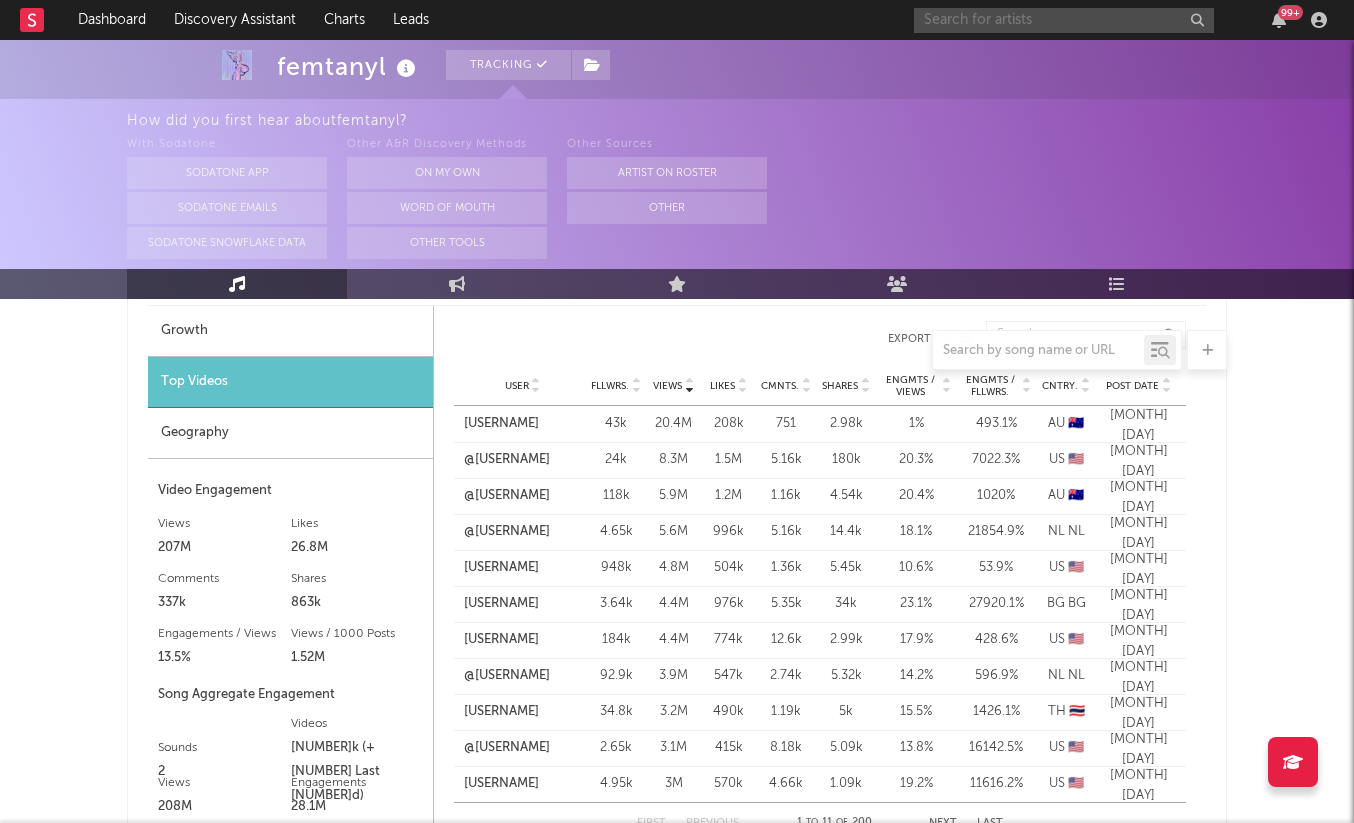 click at bounding box center (1064, 20) 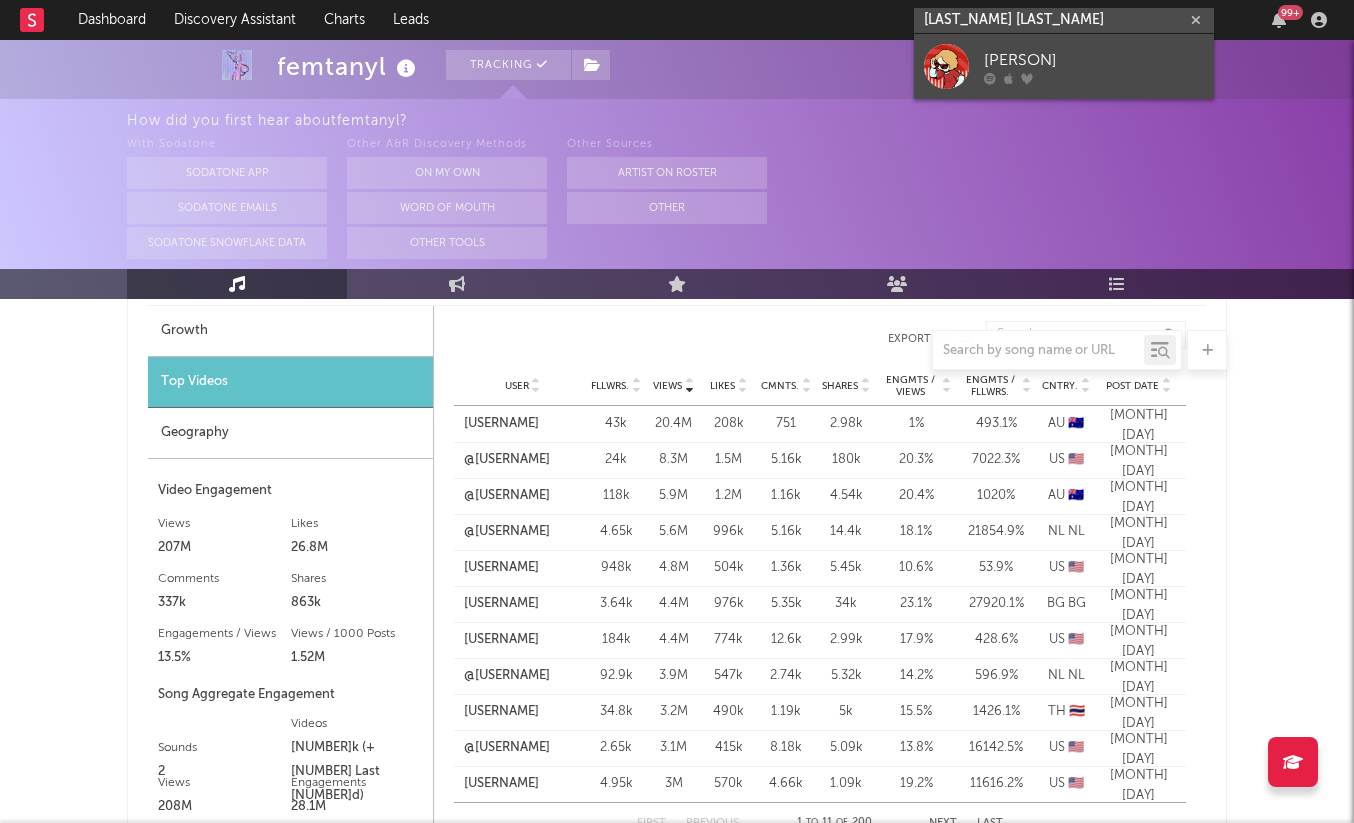 type on "[LAST_NAME] [LAST_NAME]" 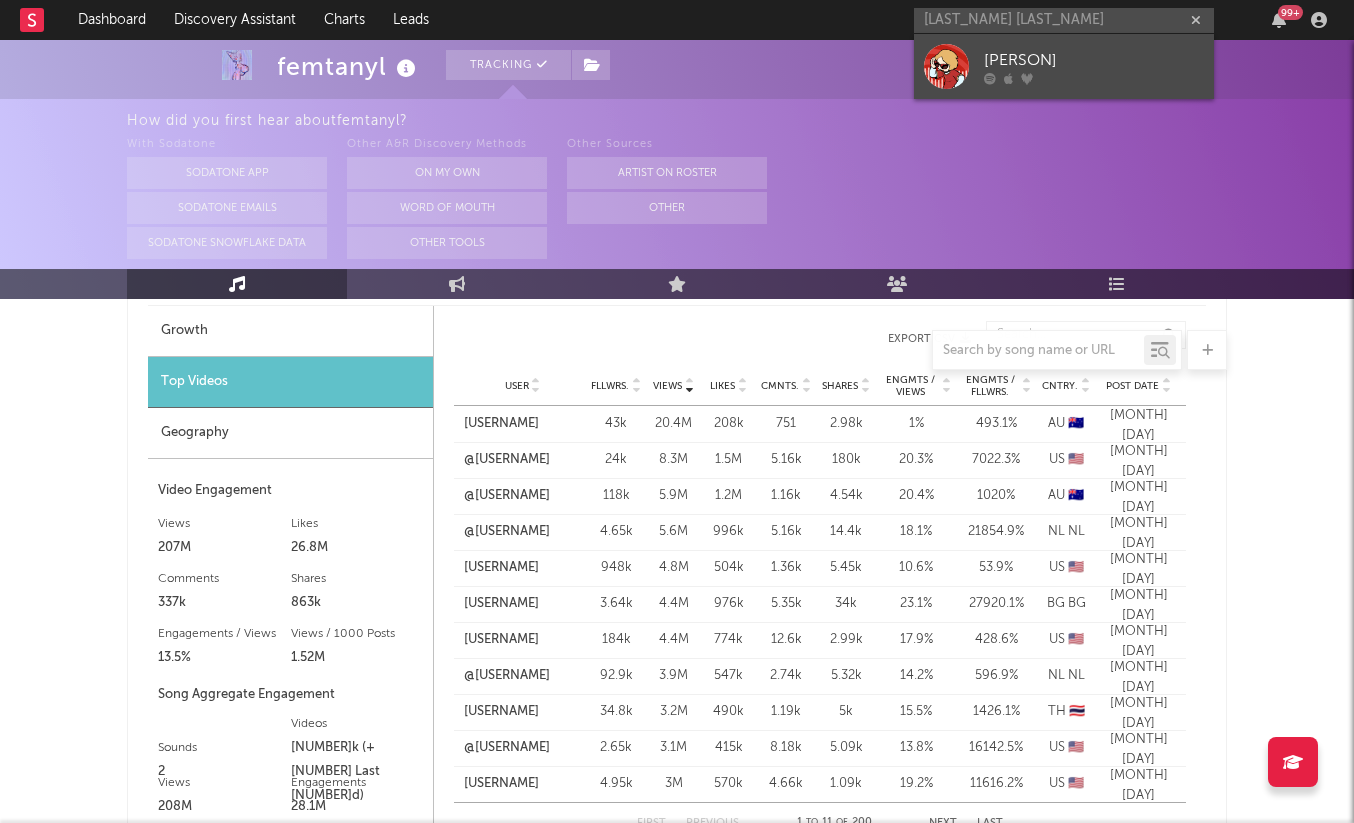 click on "[PERSON]" at bounding box center (1094, 60) 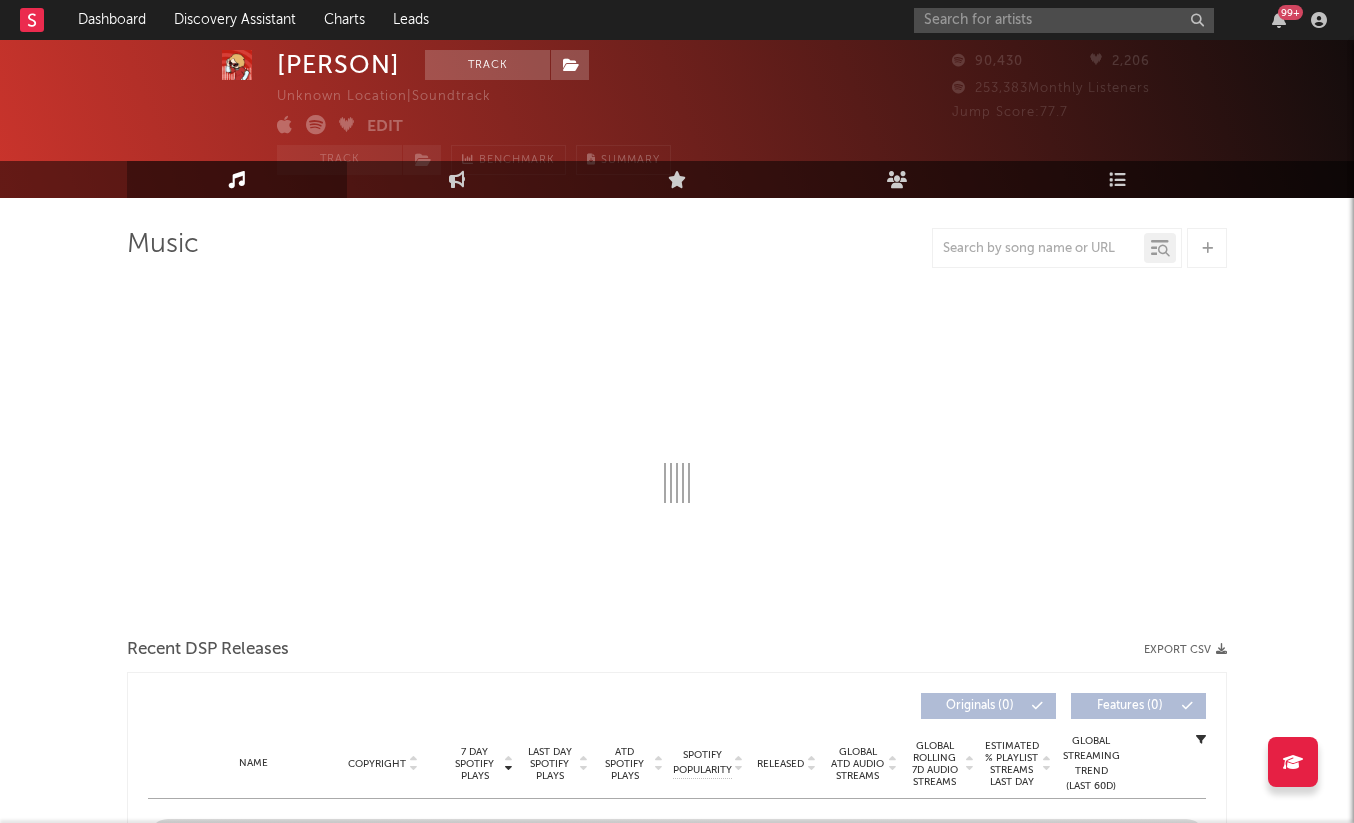 scroll, scrollTop: 0, scrollLeft: 0, axis: both 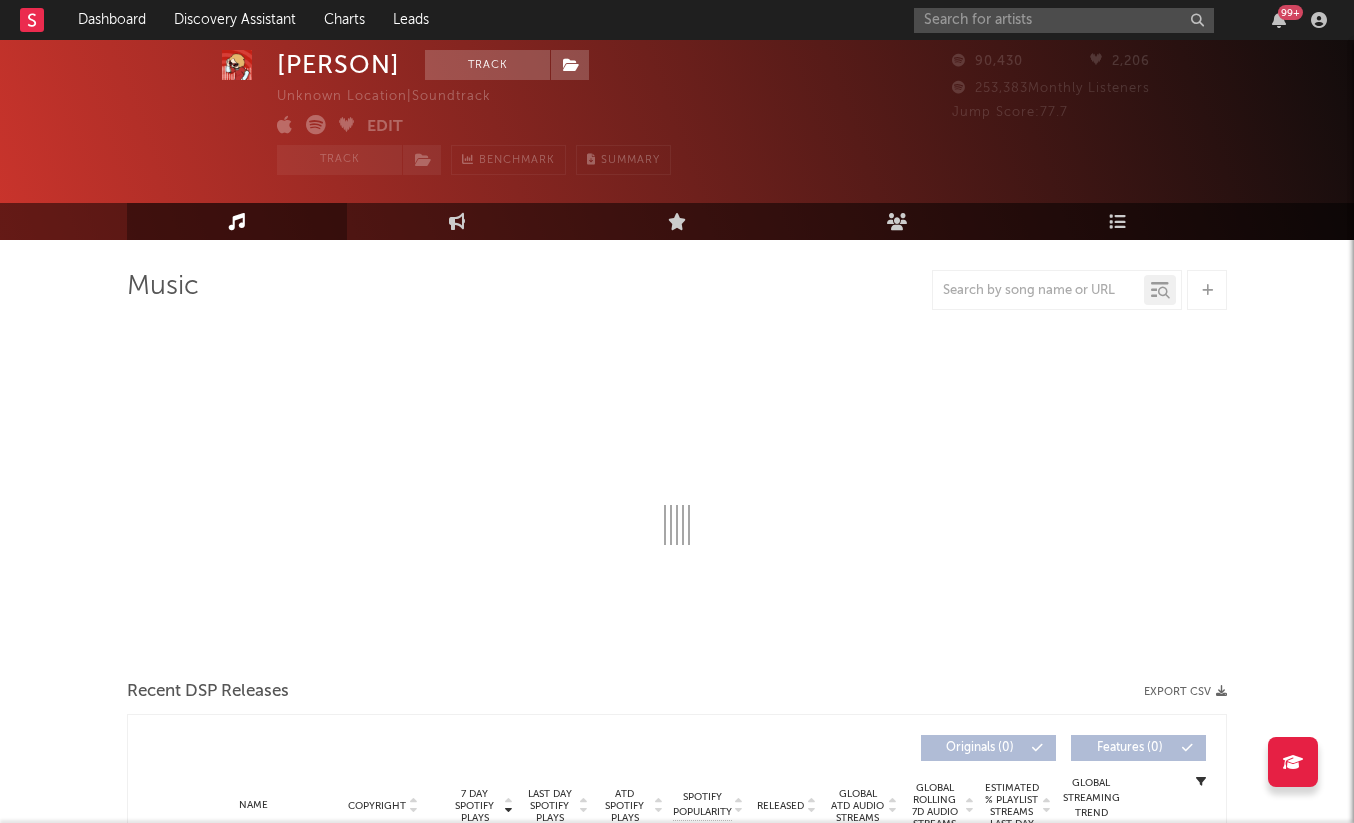 select on "6m" 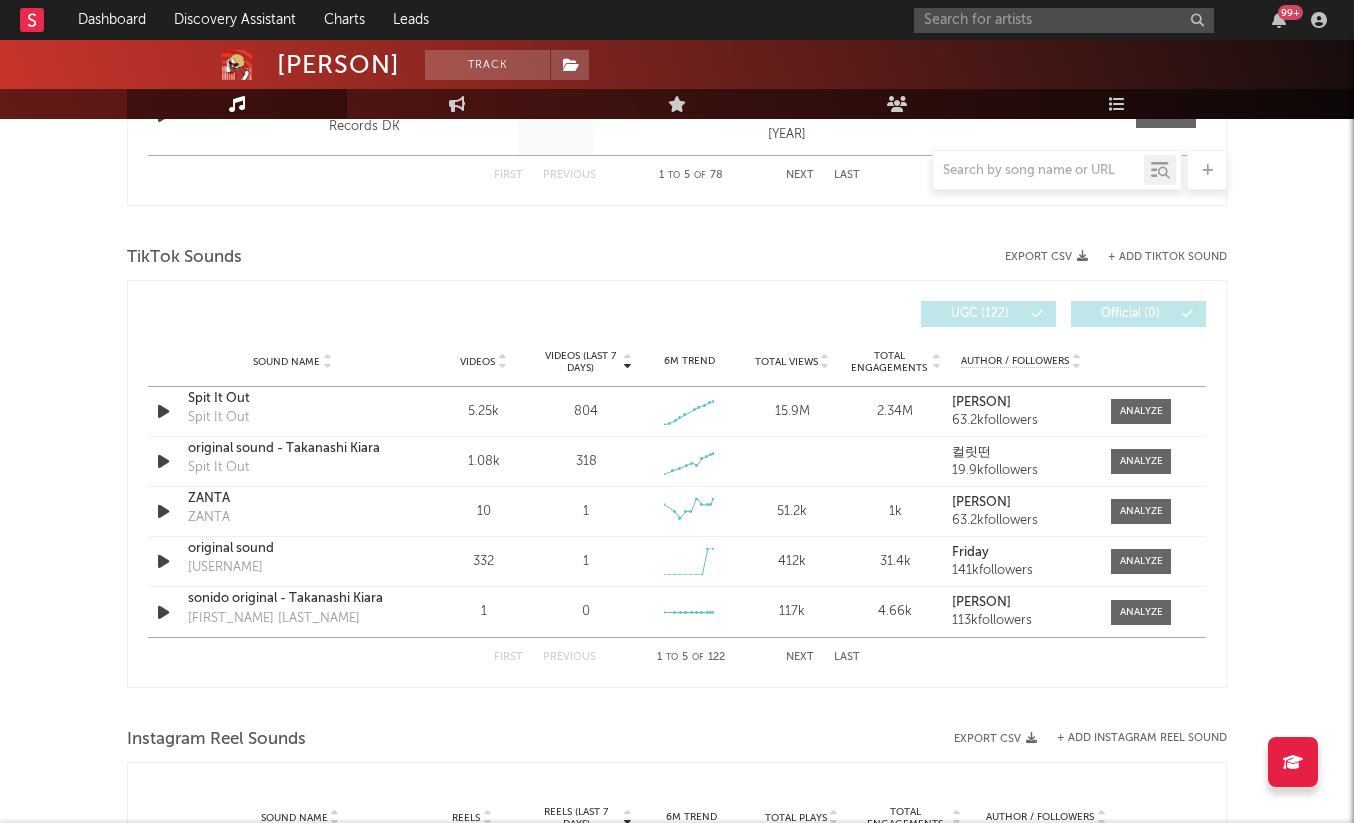 scroll, scrollTop: 1247, scrollLeft: 0, axis: vertical 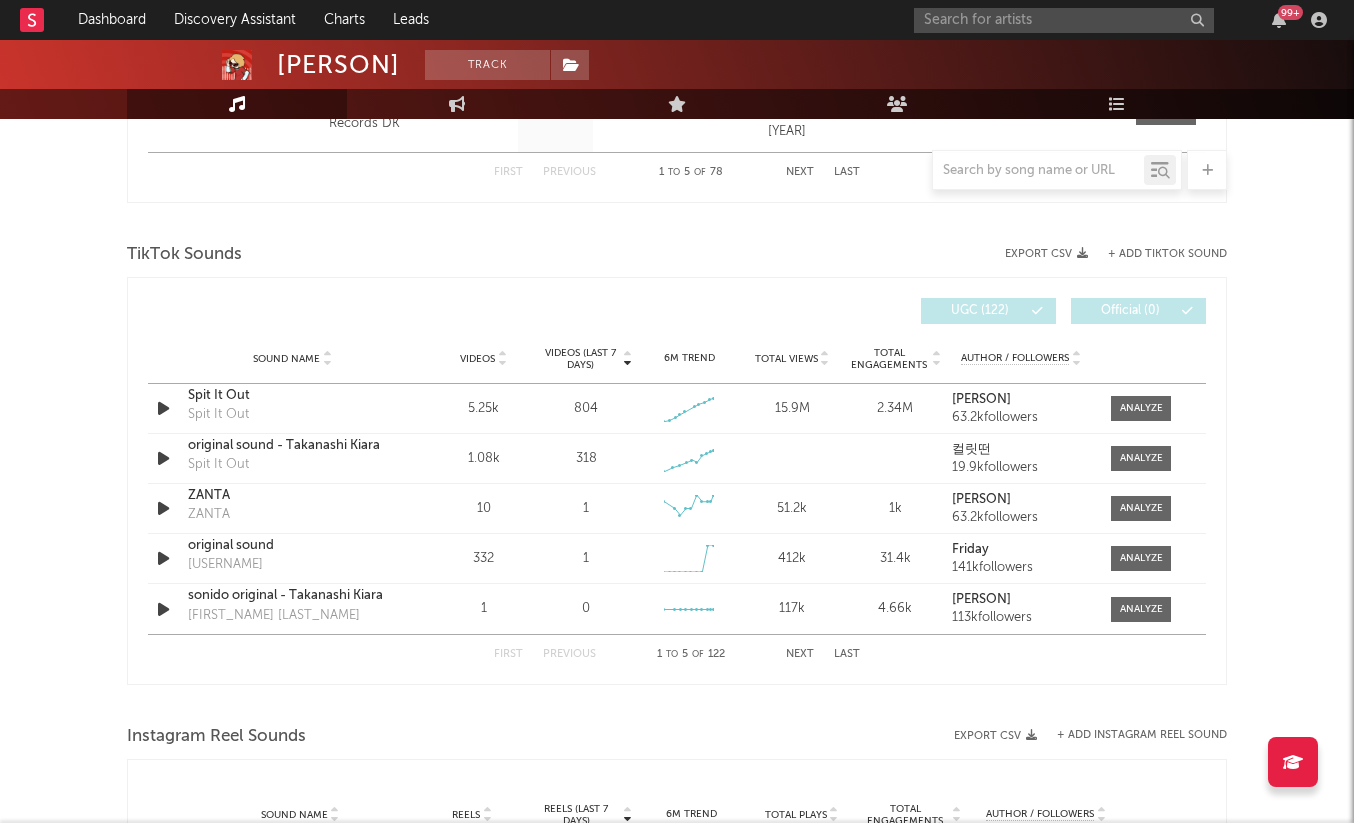 click on "Videos" at bounding box center [477, 359] 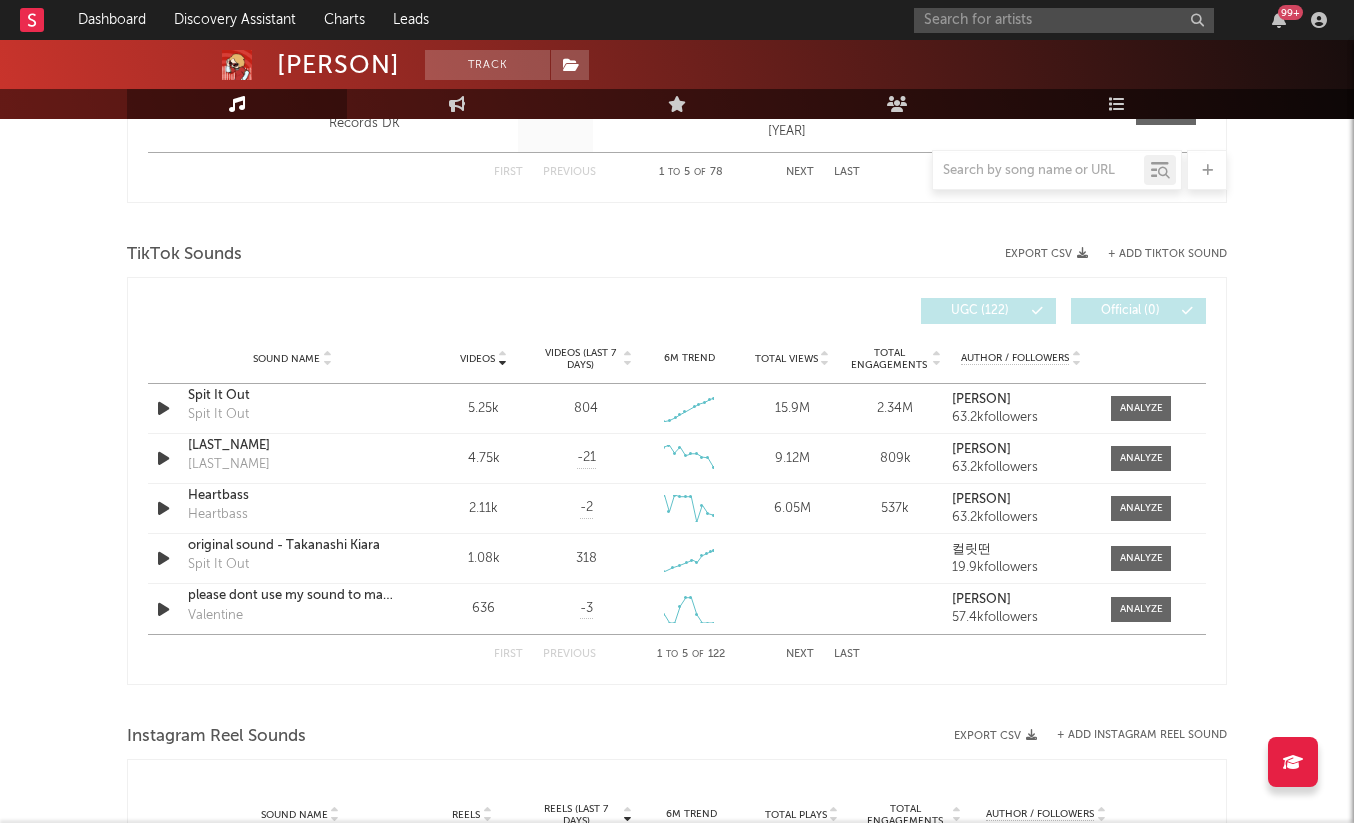 click on "Videos" at bounding box center [477, 359] 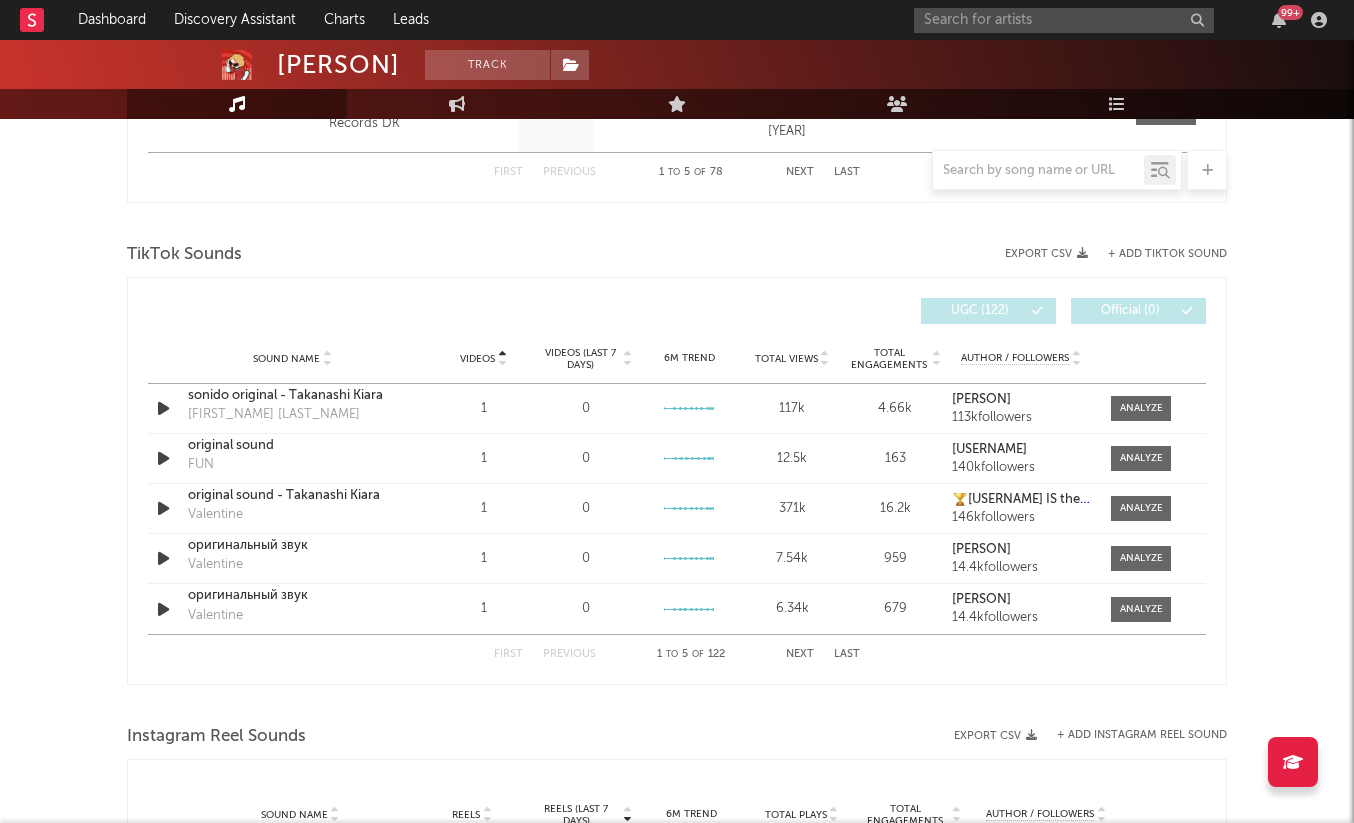 click on "Videos" at bounding box center (477, 359) 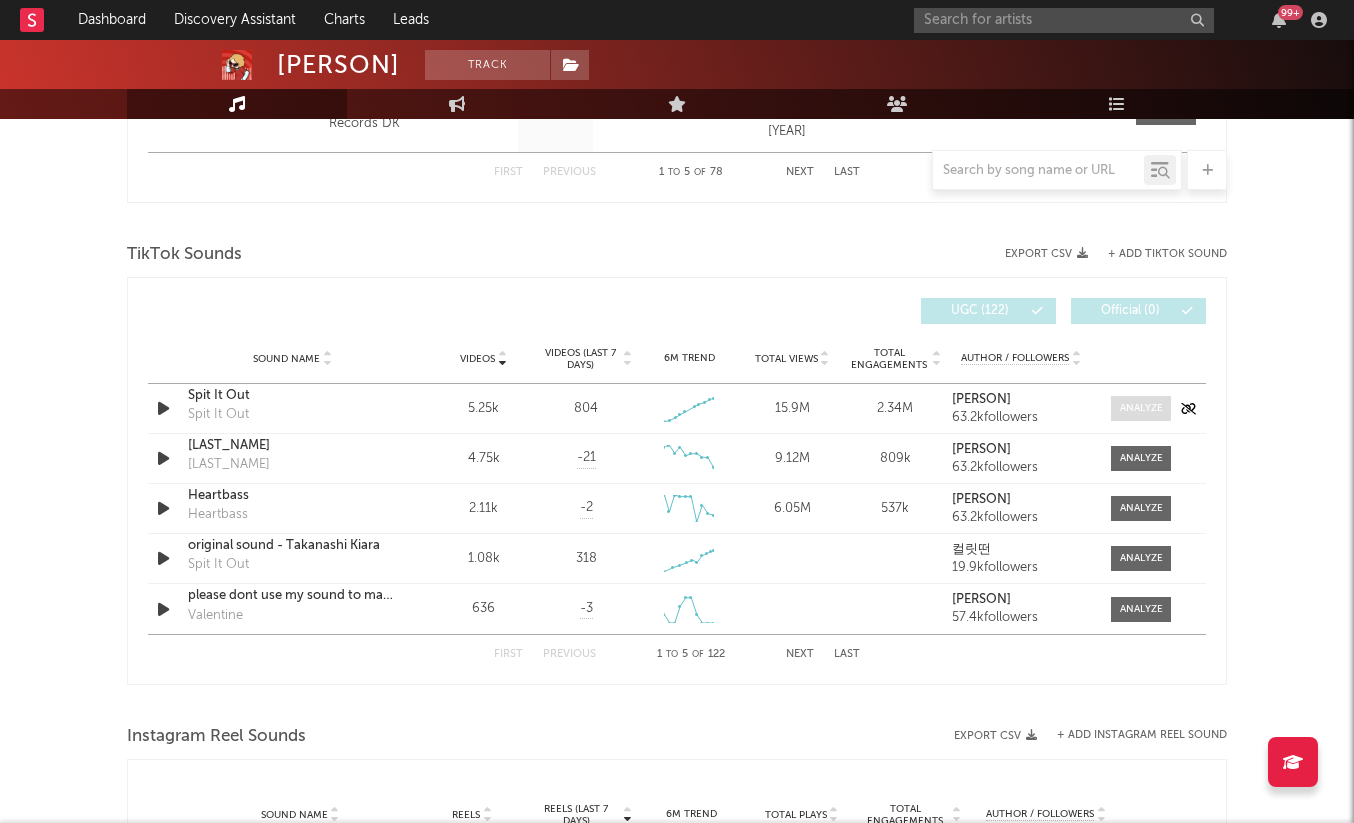 click at bounding box center (1141, 408) 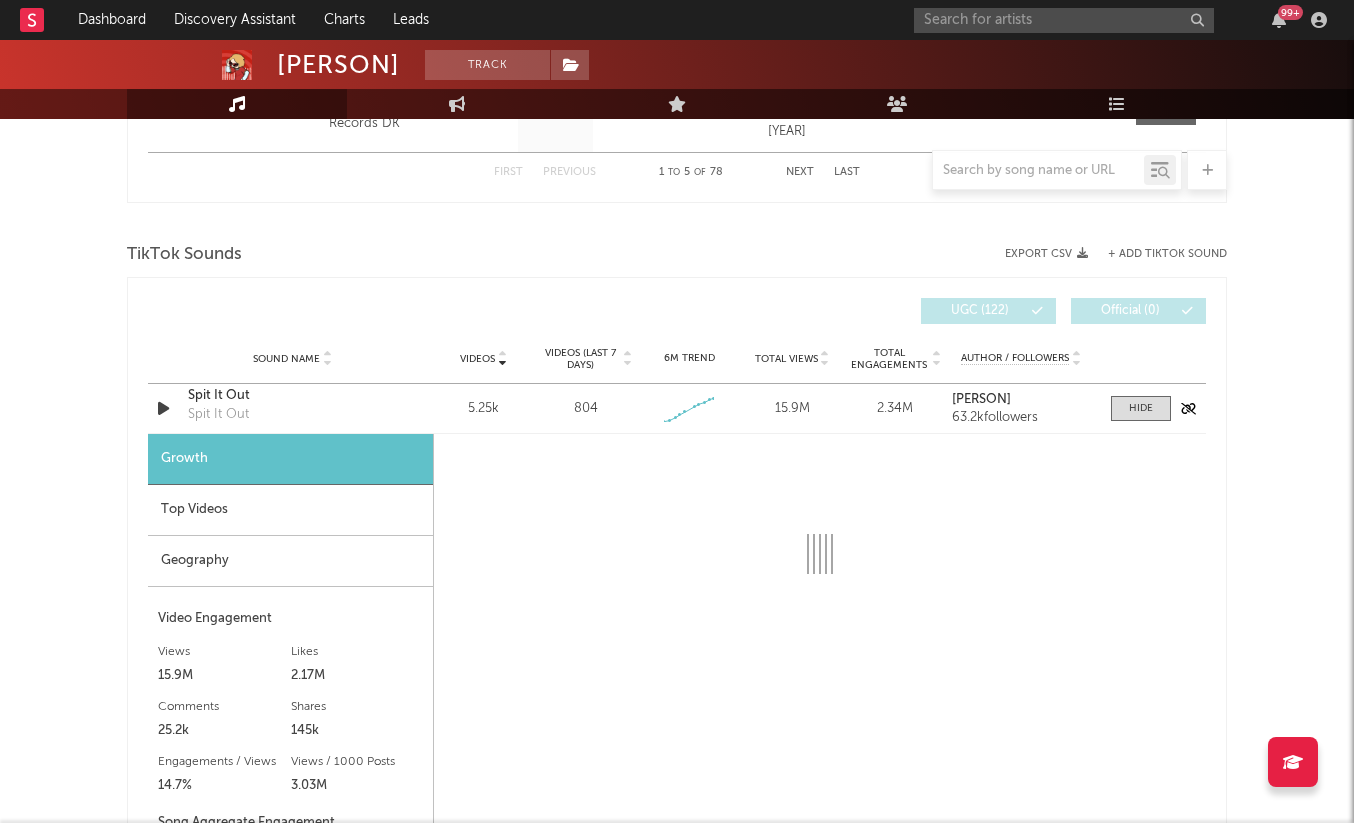 select on "1w" 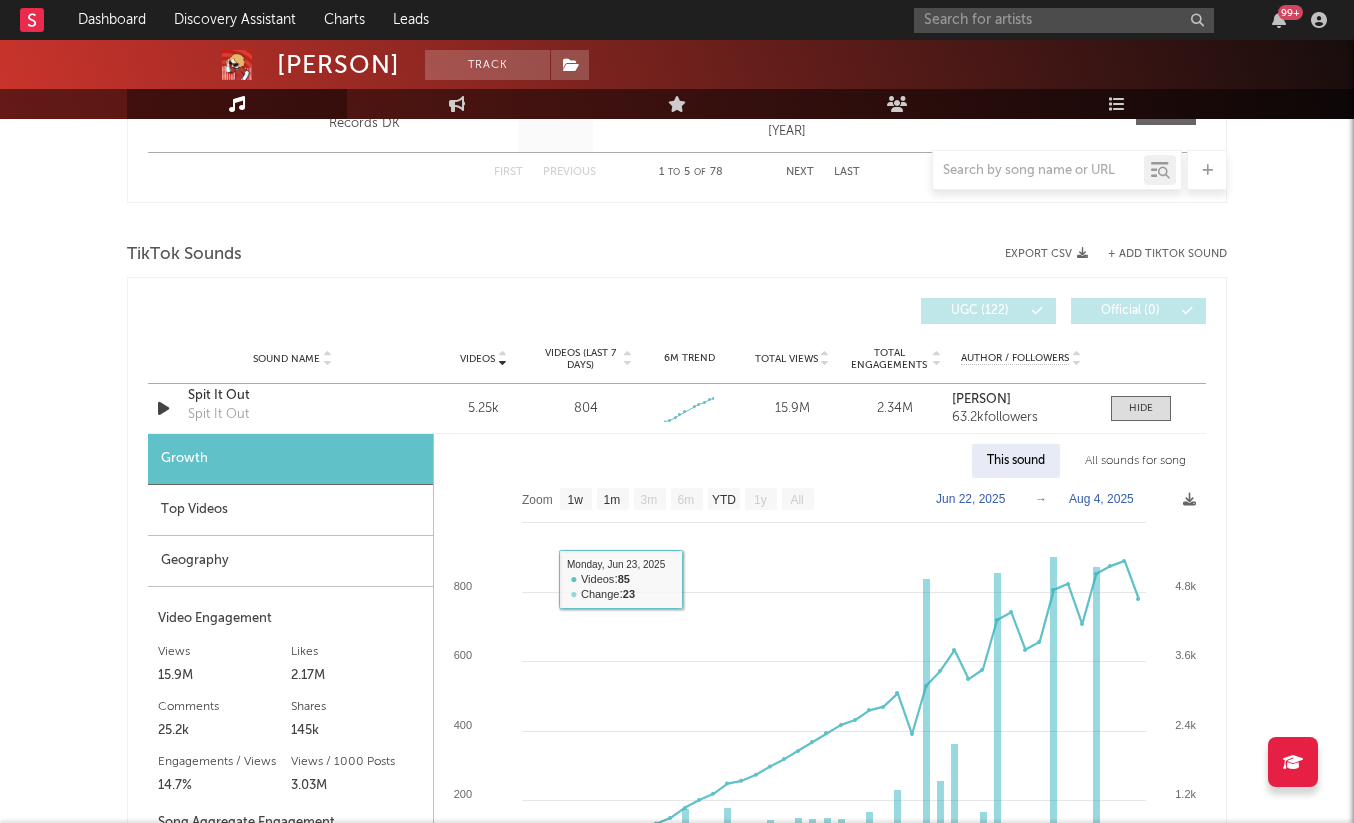 click on "Top Videos" at bounding box center [290, 510] 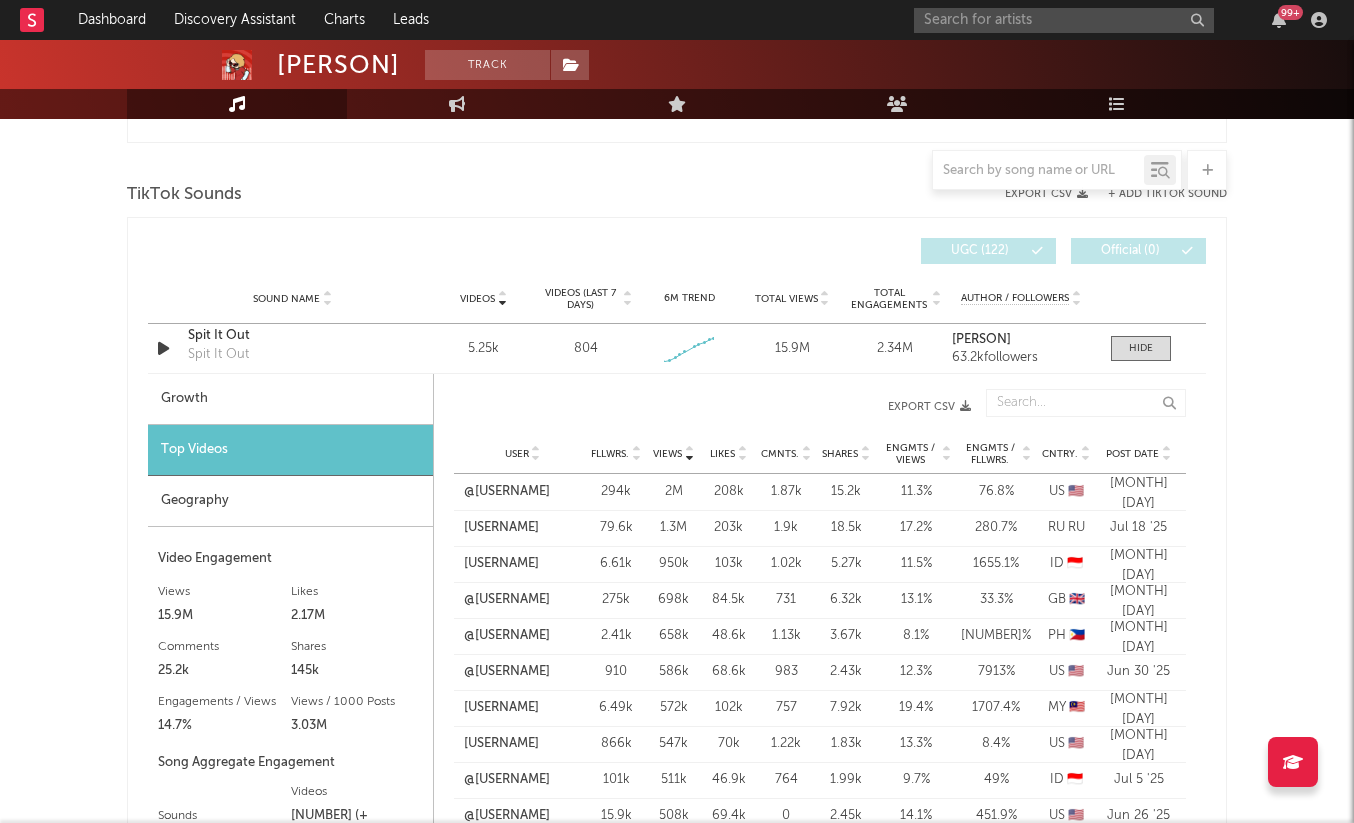 scroll, scrollTop: 1308, scrollLeft: 0, axis: vertical 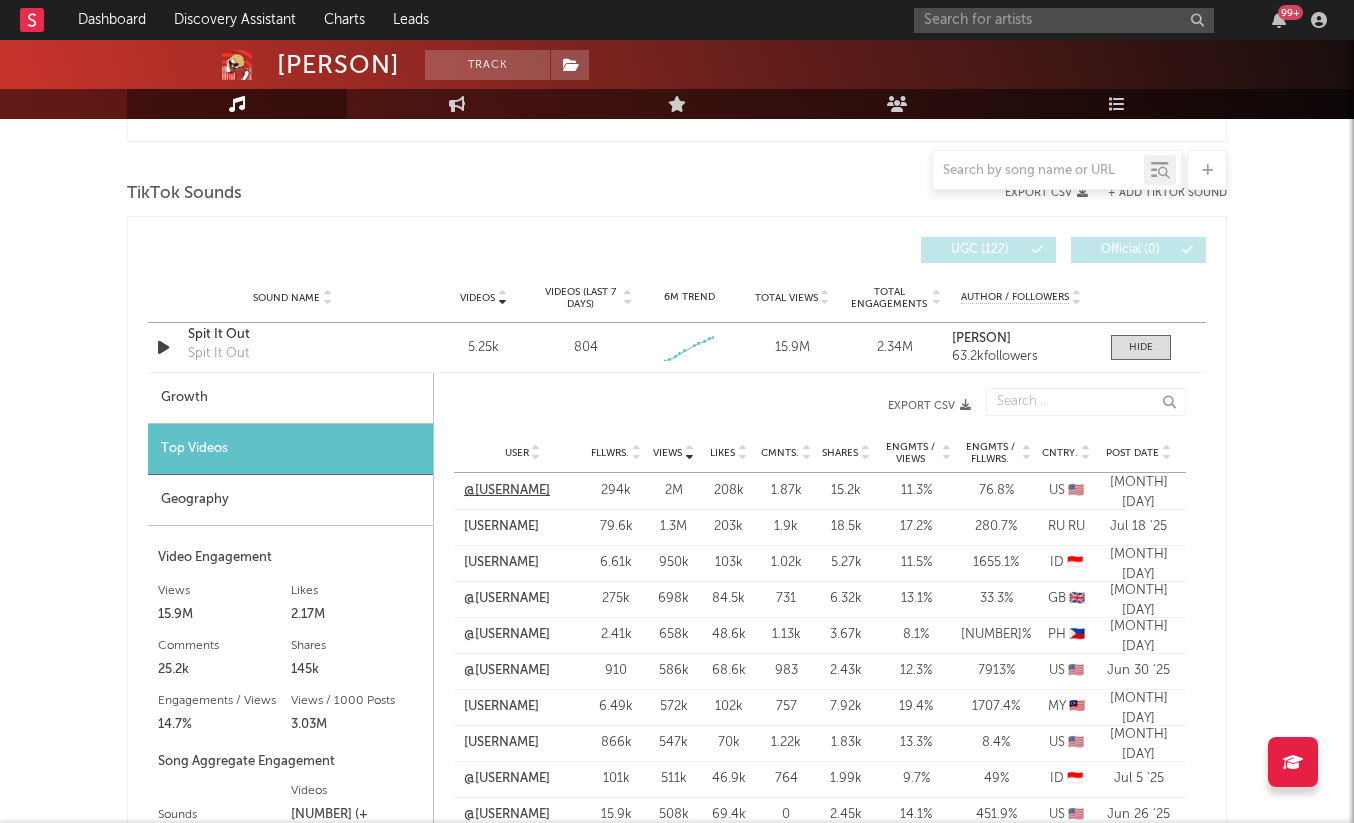 click on "@[USERNAME]" at bounding box center [507, 491] 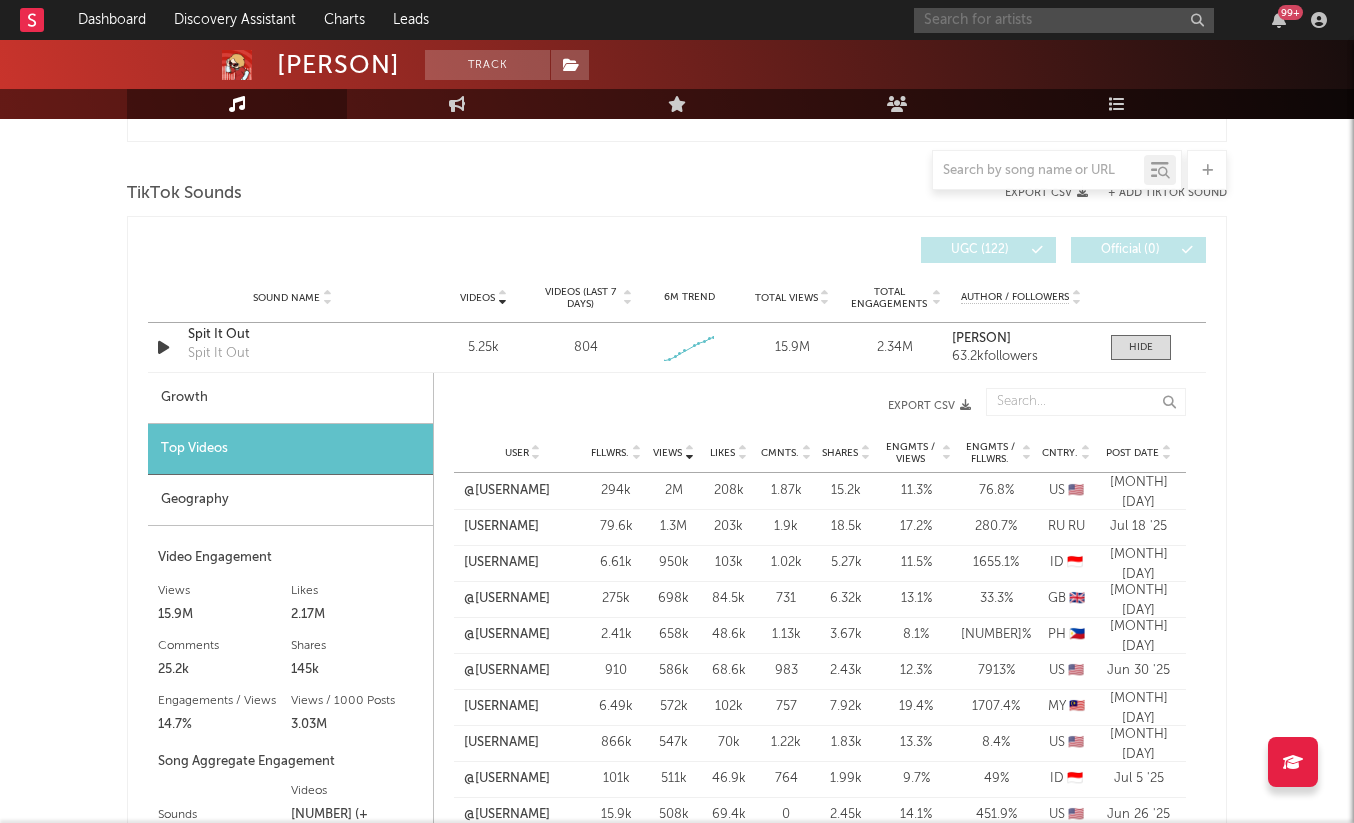 click at bounding box center (1064, 20) 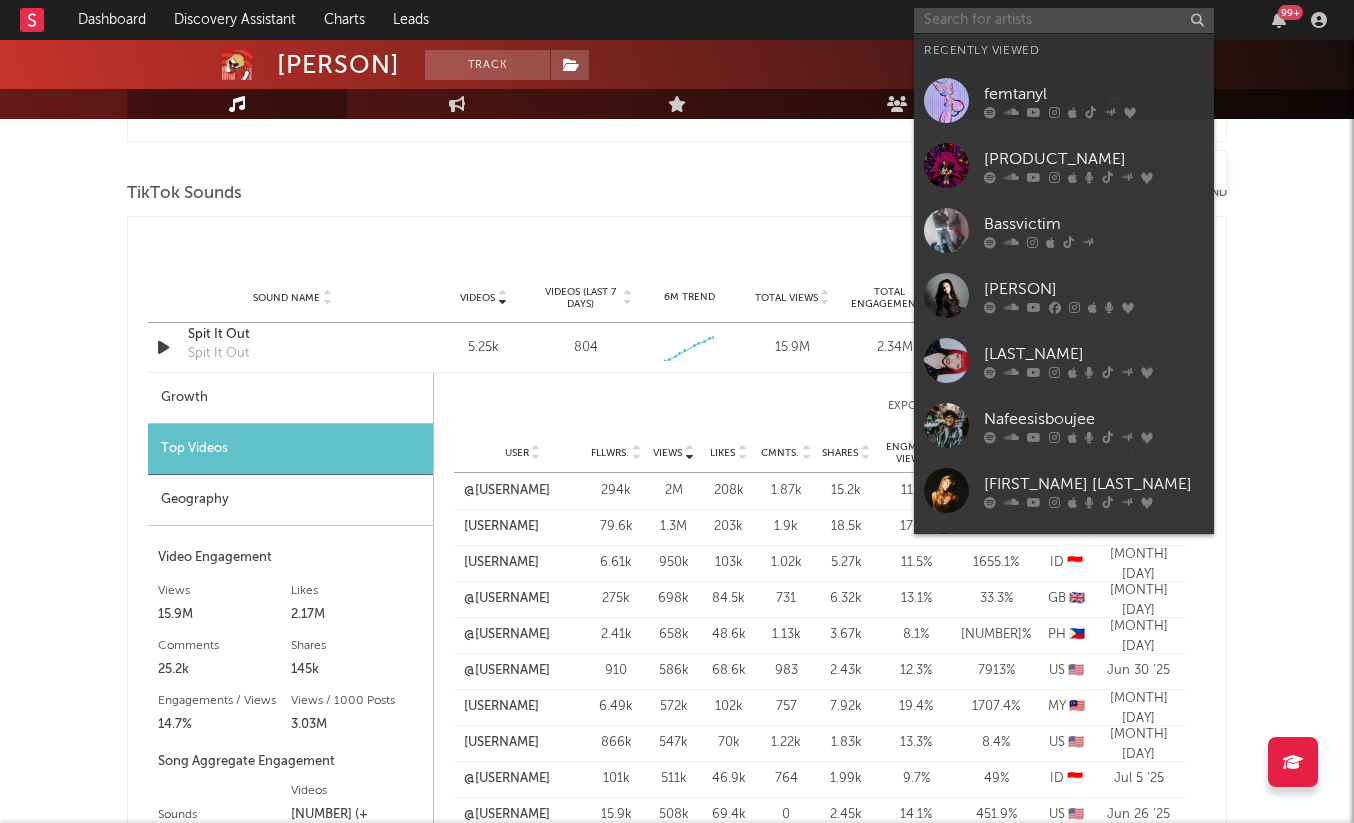 paste on "[PERSON]" 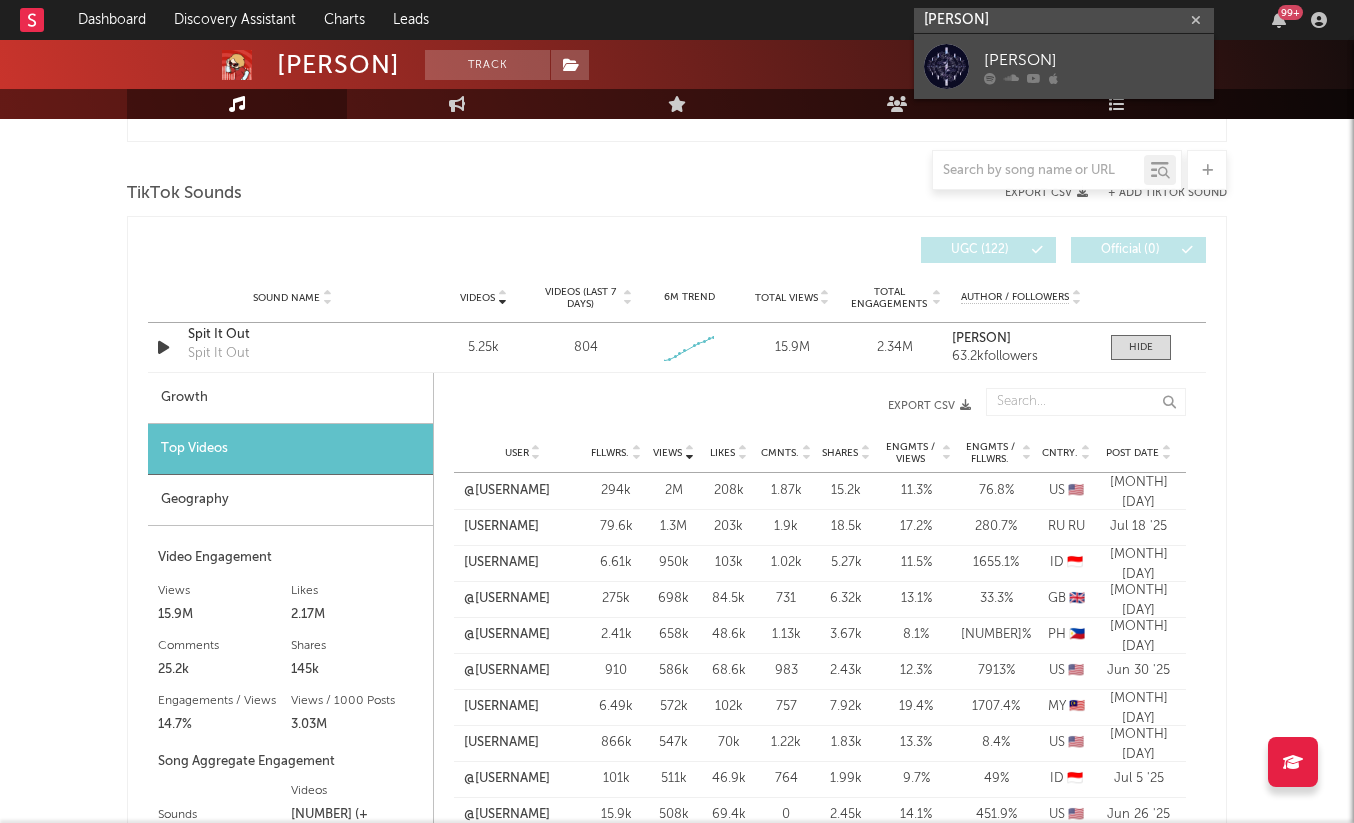 type on "[PERSON]" 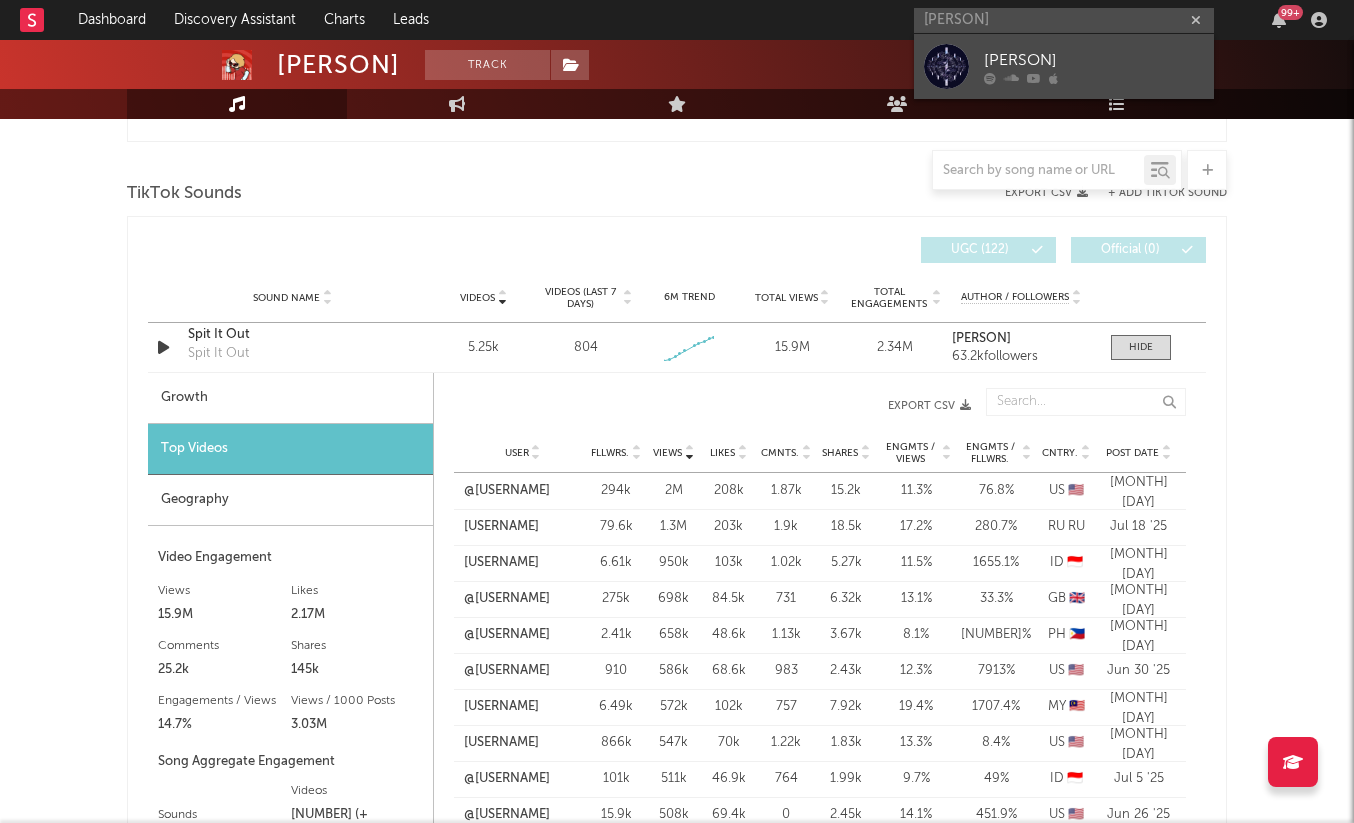 click on "[PERSON]" at bounding box center (1094, 60) 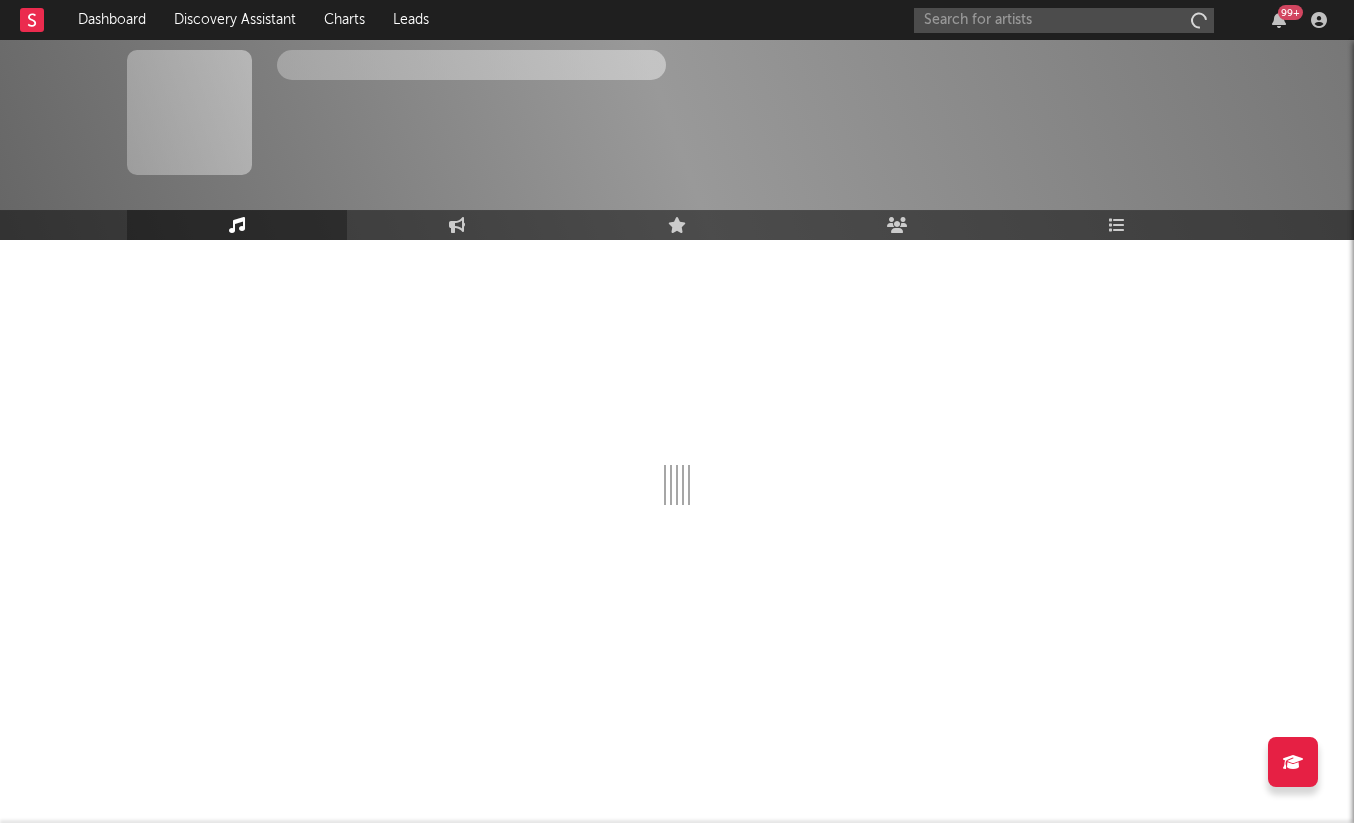scroll, scrollTop: 0, scrollLeft: 0, axis: both 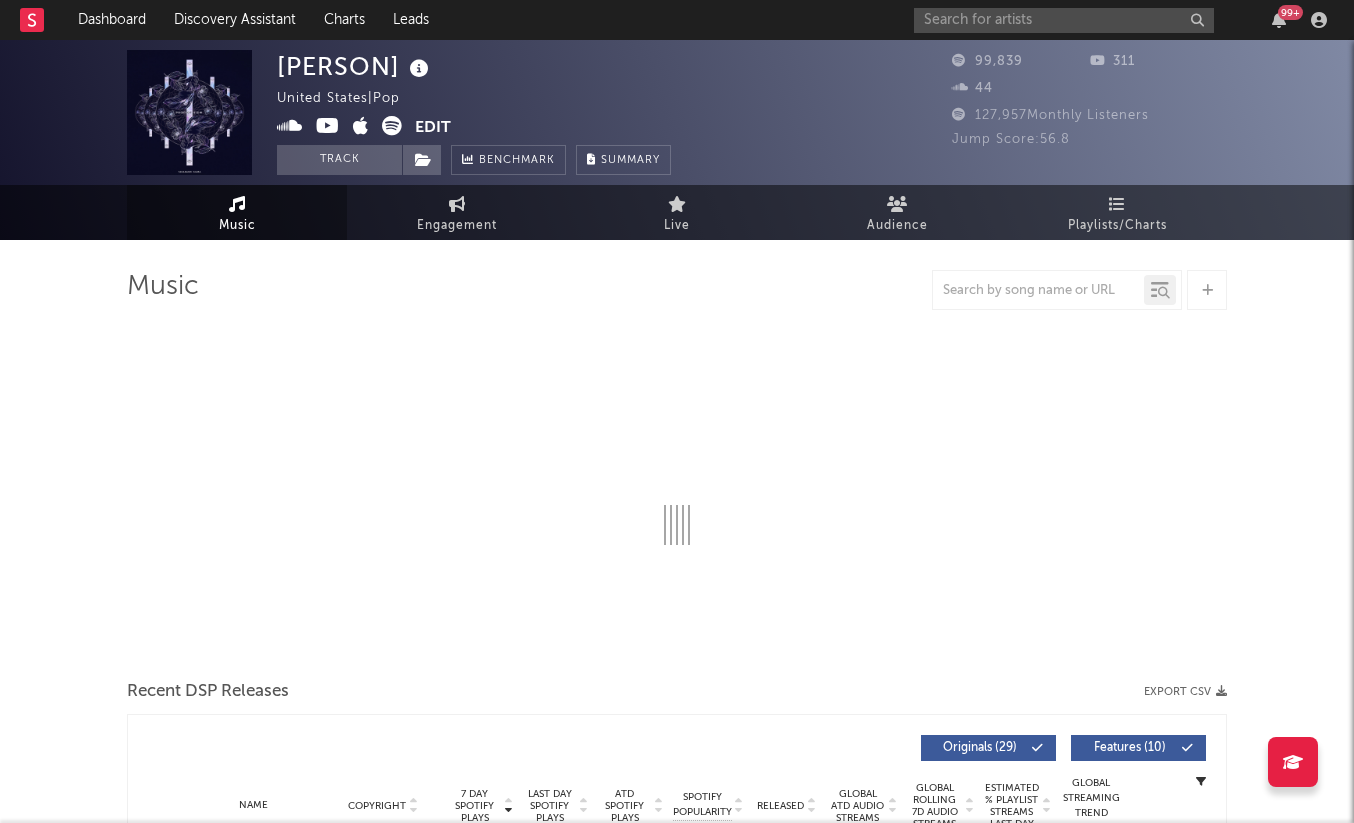 select on "6m" 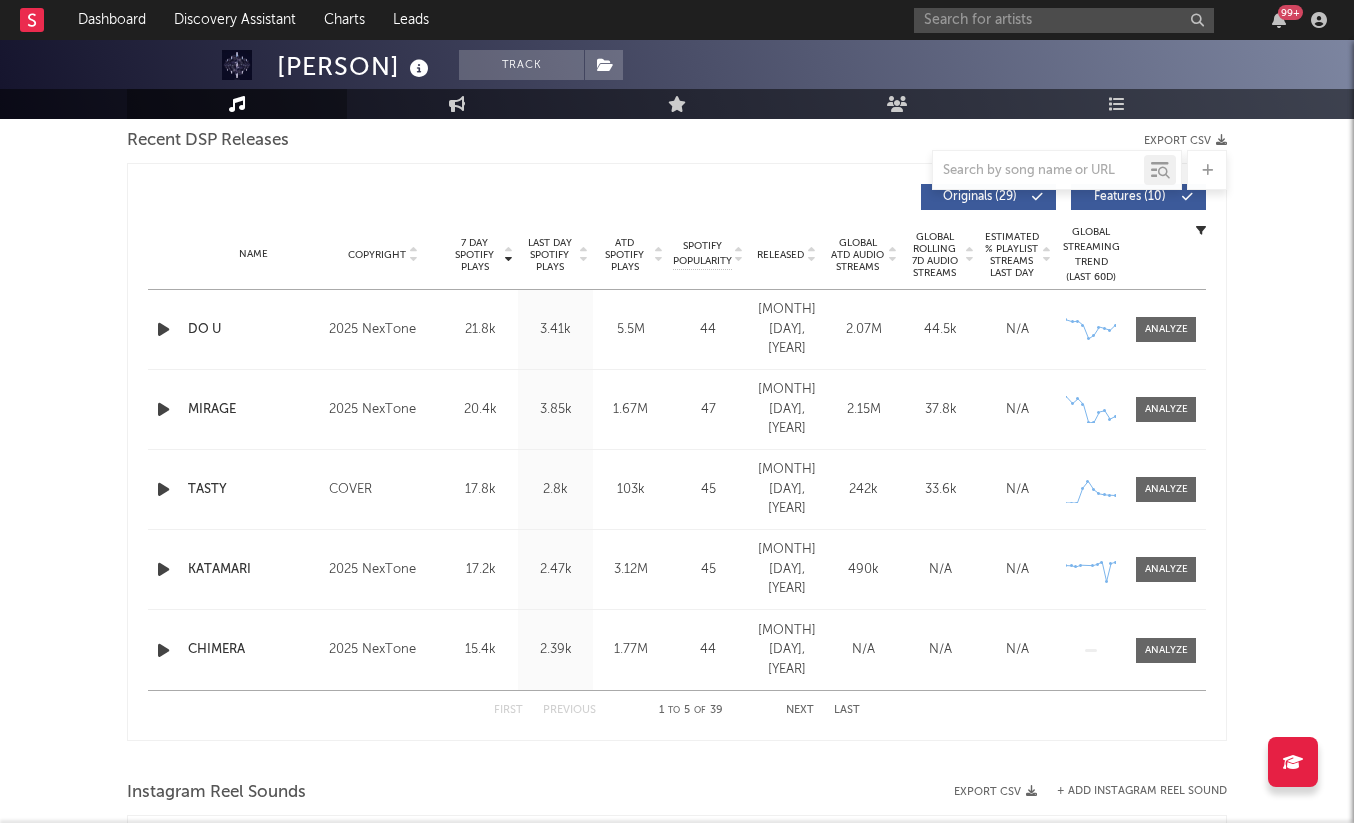 scroll, scrollTop: 588, scrollLeft: 0, axis: vertical 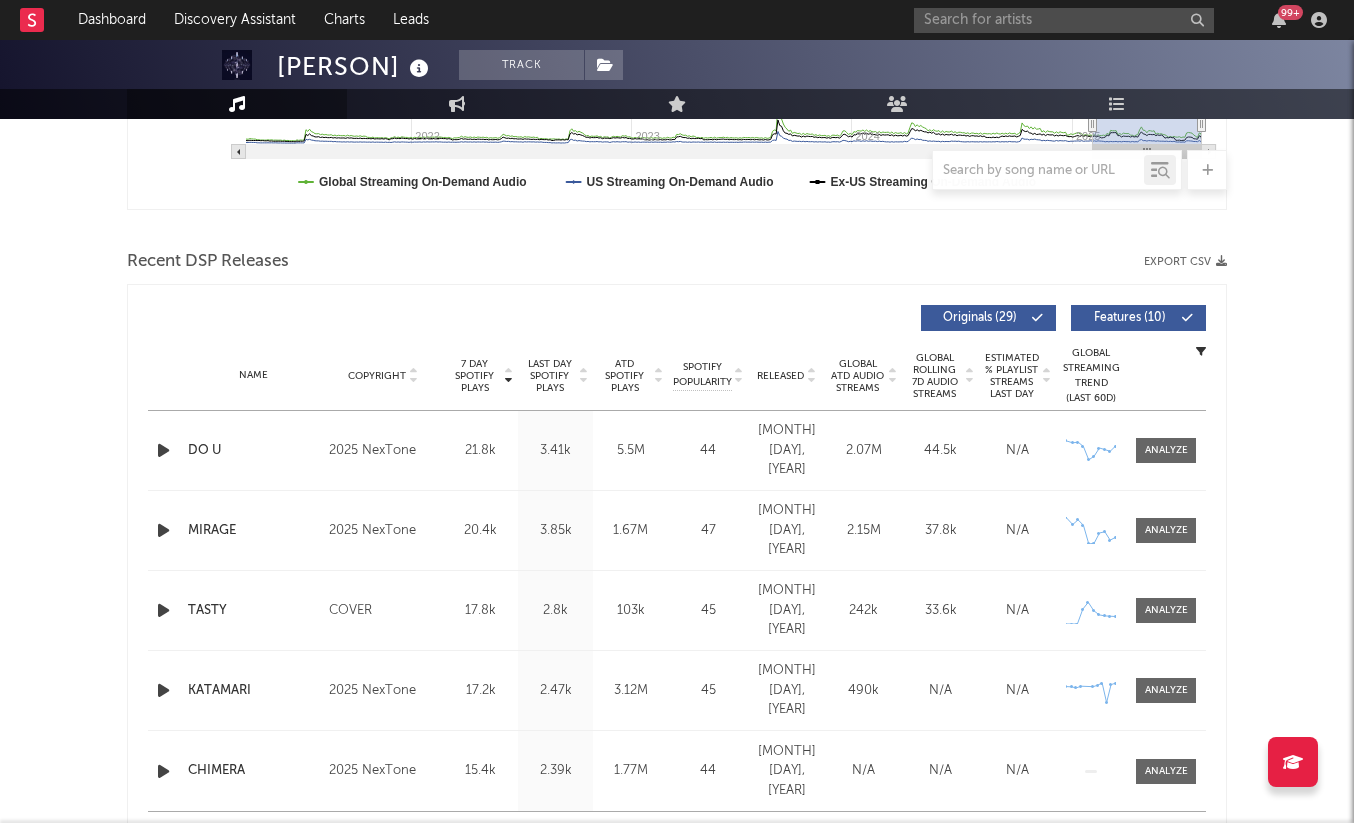 click on "7 Day Spotify Plays" at bounding box center (474, 376) 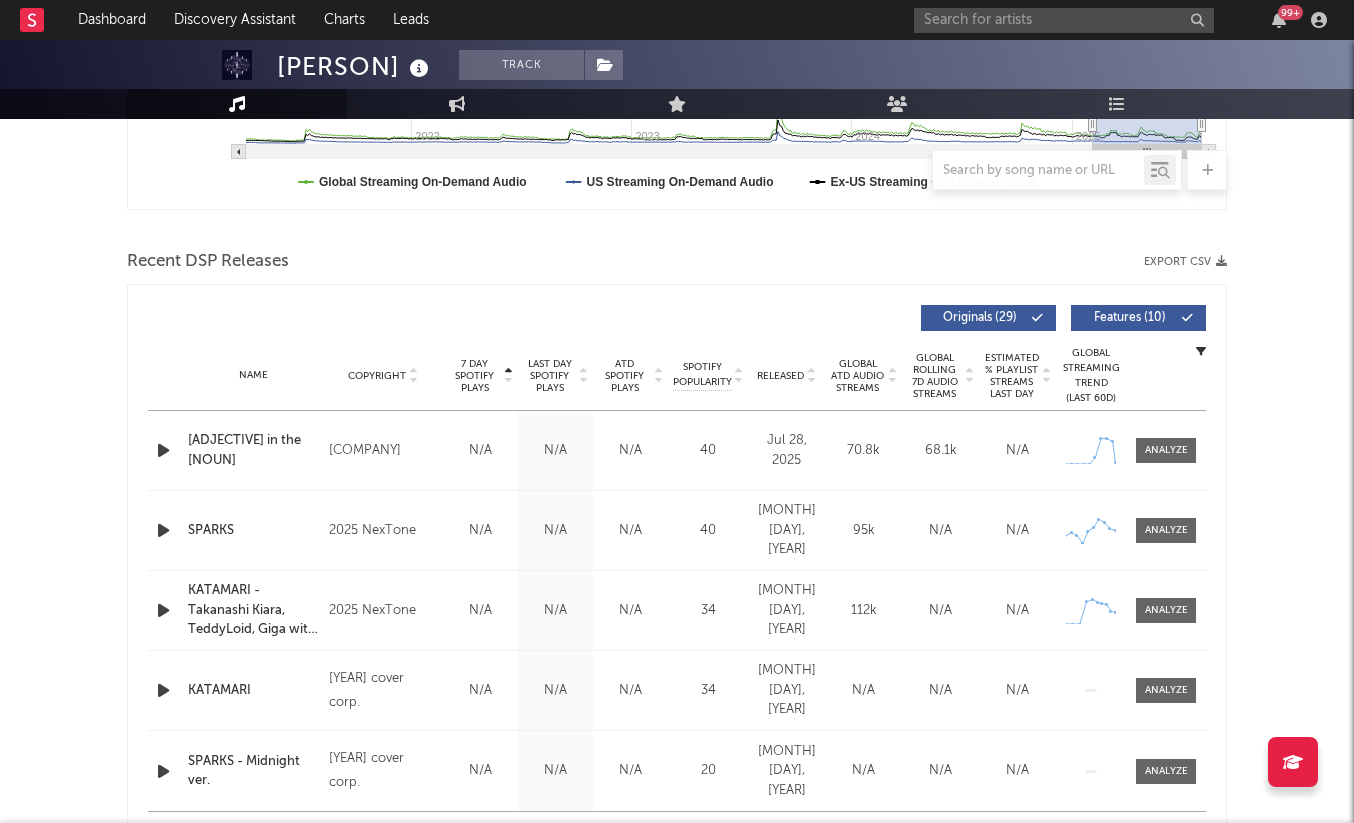click on "7 Day Spotify Plays" at bounding box center (474, 376) 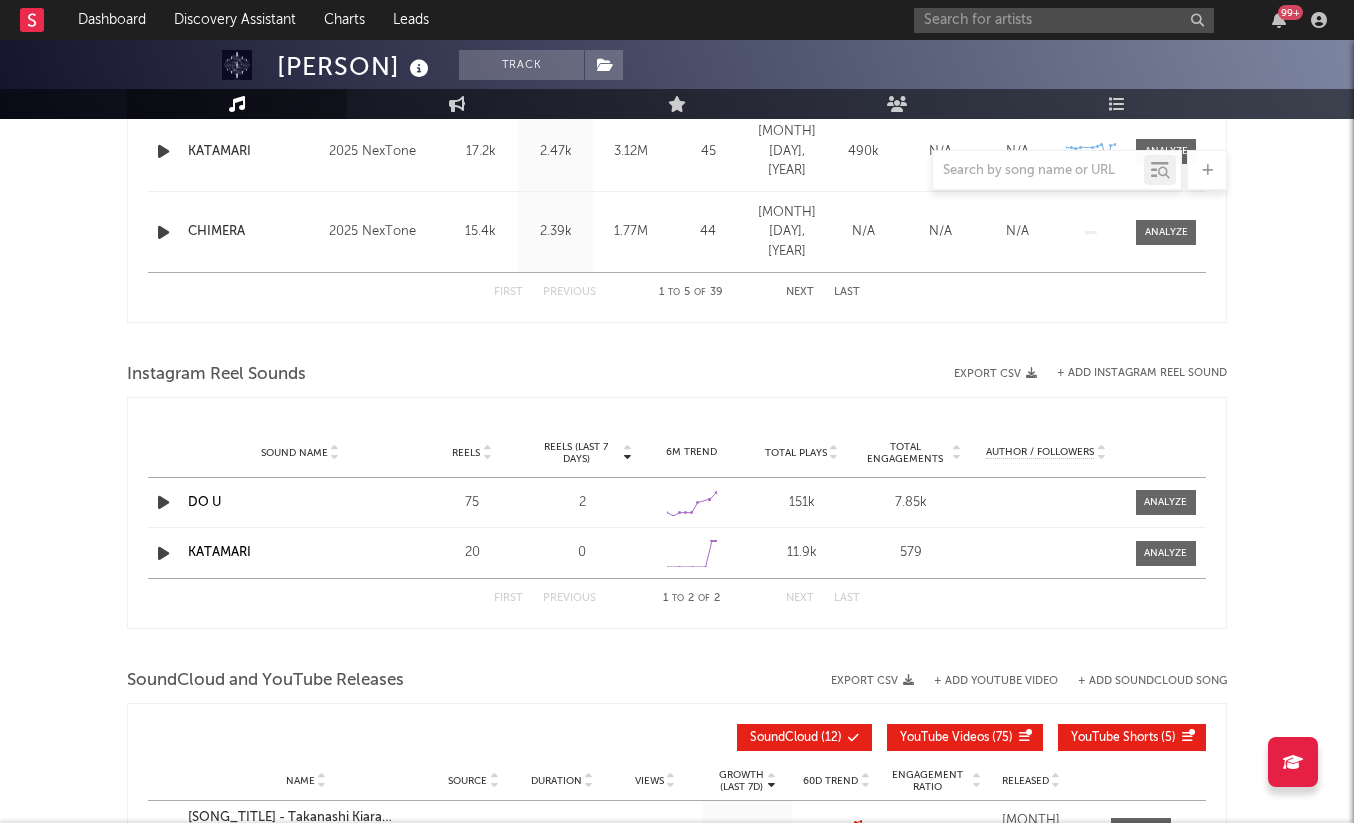 scroll, scrollTop: 1020, scrollLeft: 0, axis: vertical 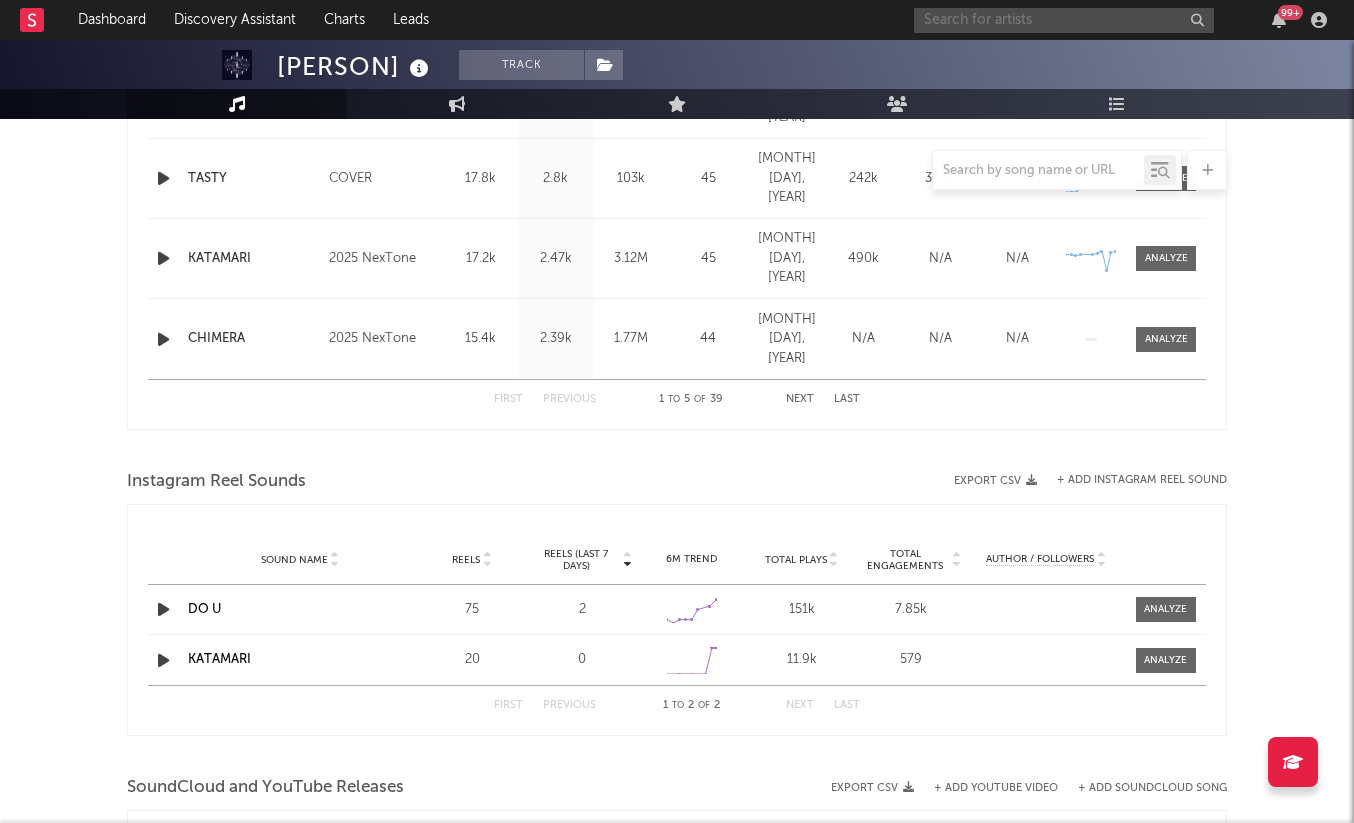 click at bounding box center [1064, 20] 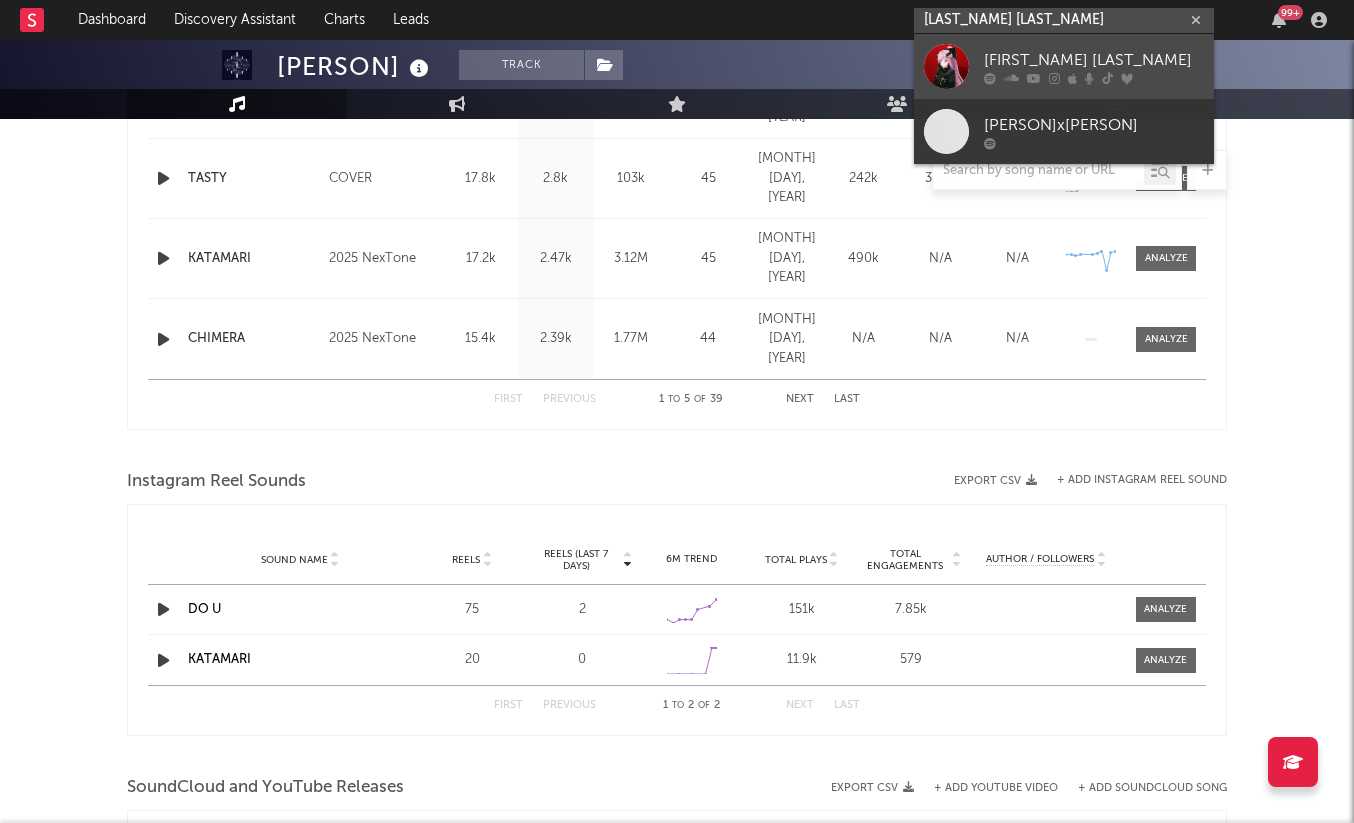 type on "[LAST_NAME] [LAST_NAME]" 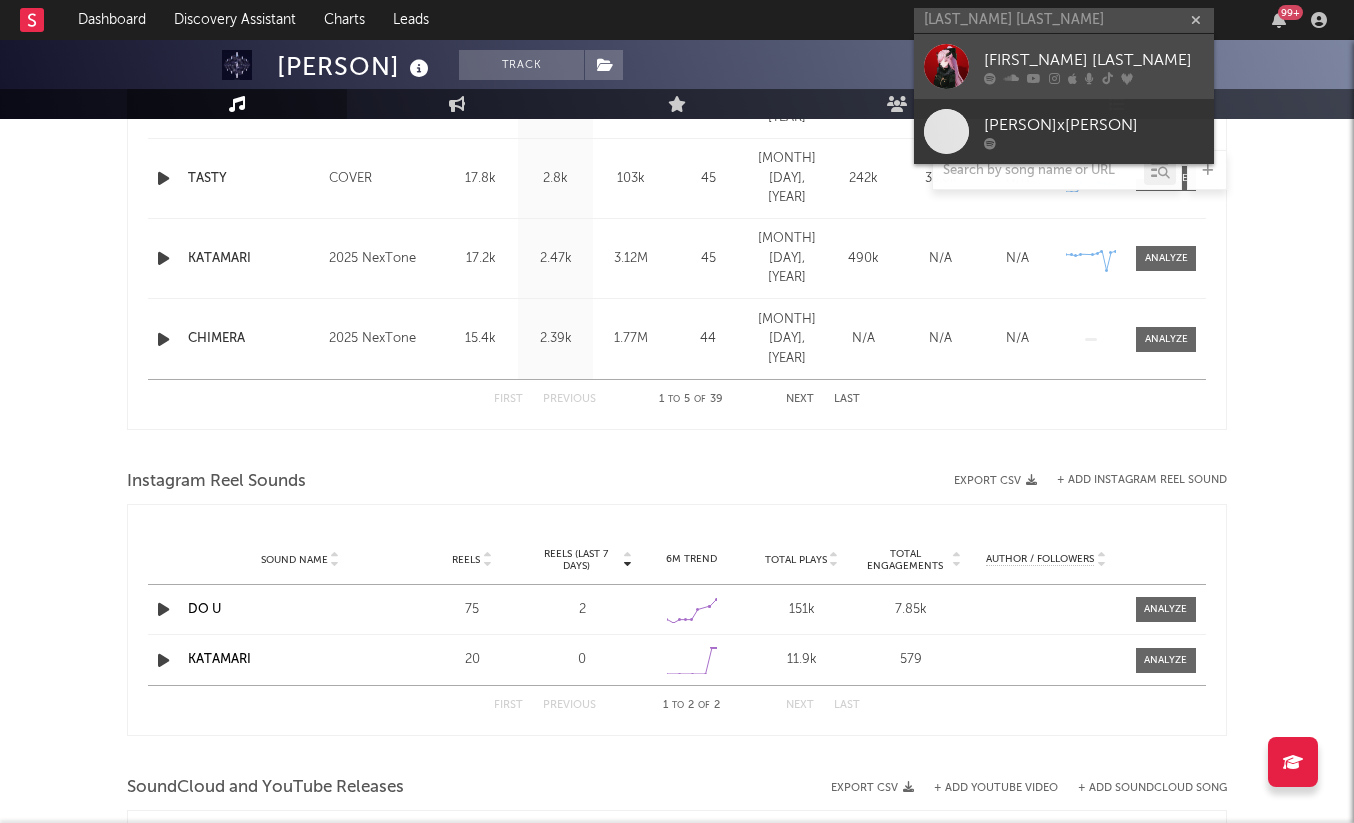 click on "[FIRST_NAME] [LAST_NAME]" at bounding box center [1094, 60] 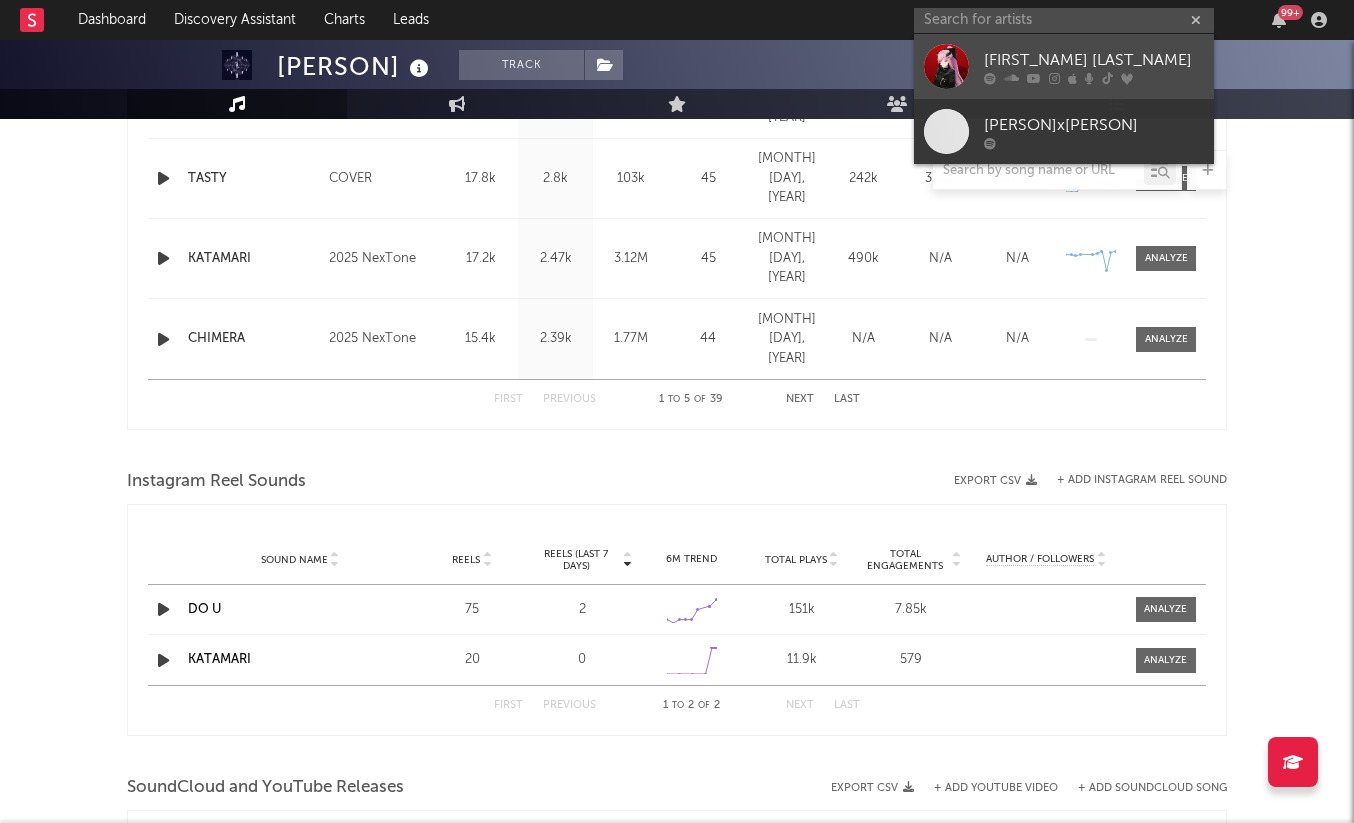 scroll, scrollTop: 0, scrollLeft: 0, axis: both 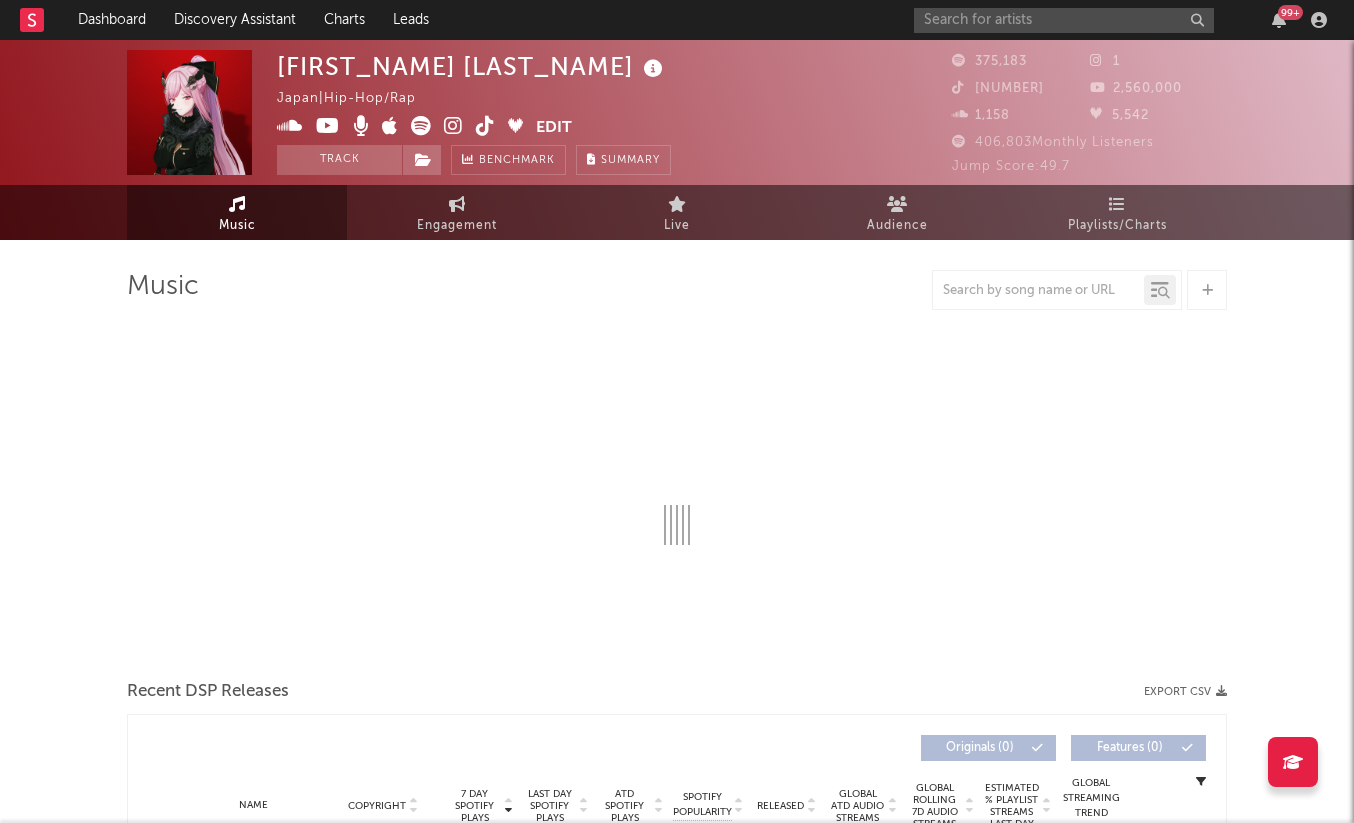 select on "6m" 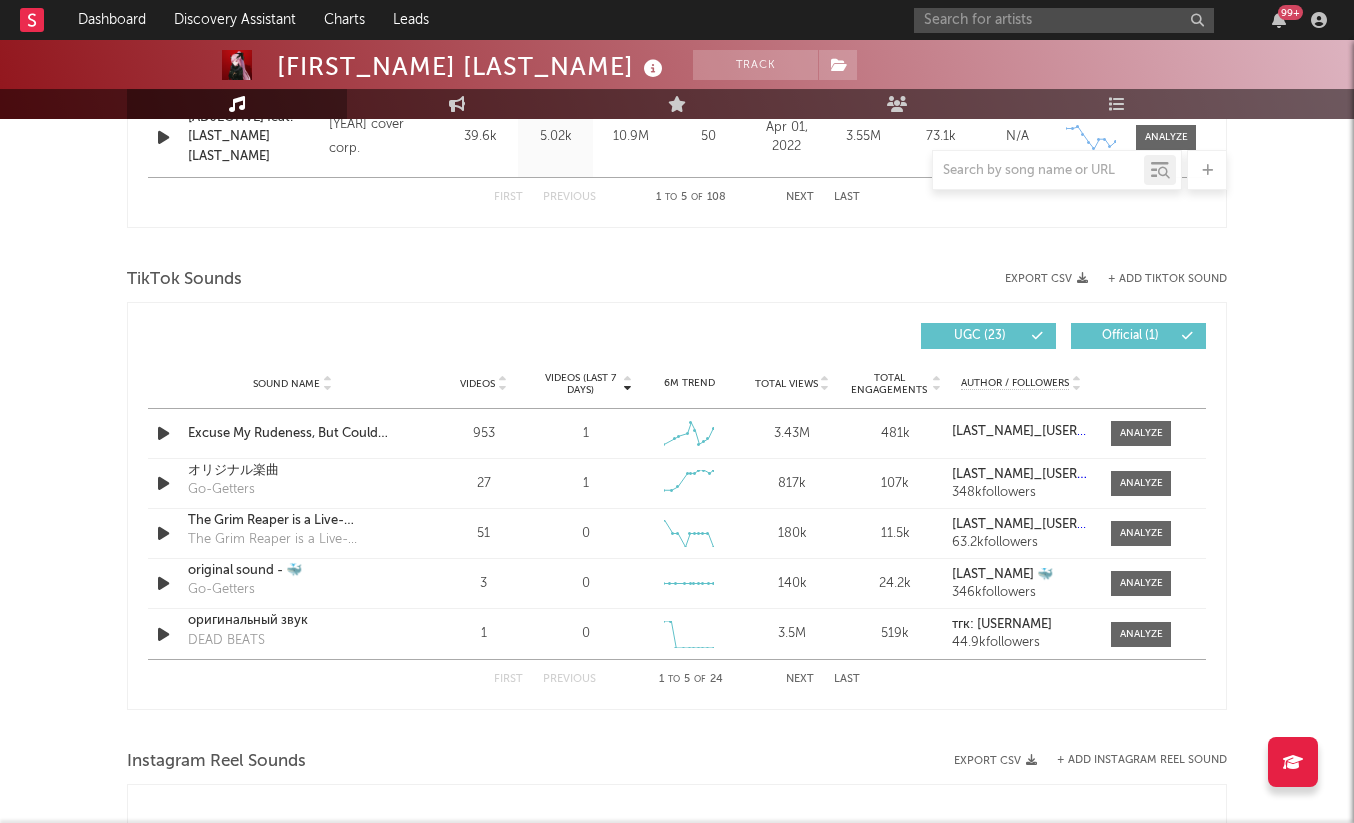 scroll, scrollTop: 1223, scrollLeft: 0, axis: vertical 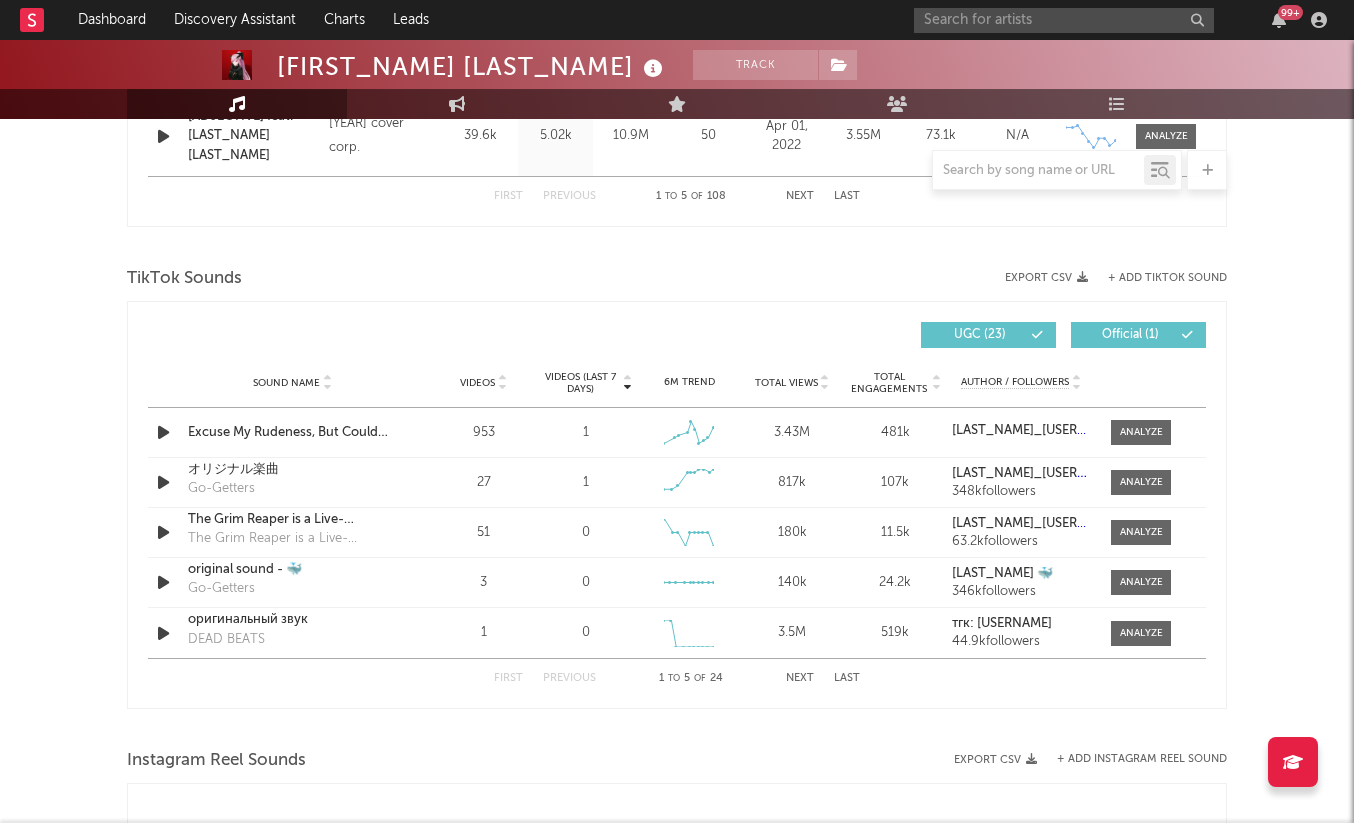 click on "Videos" at bounding box center [477, 383] 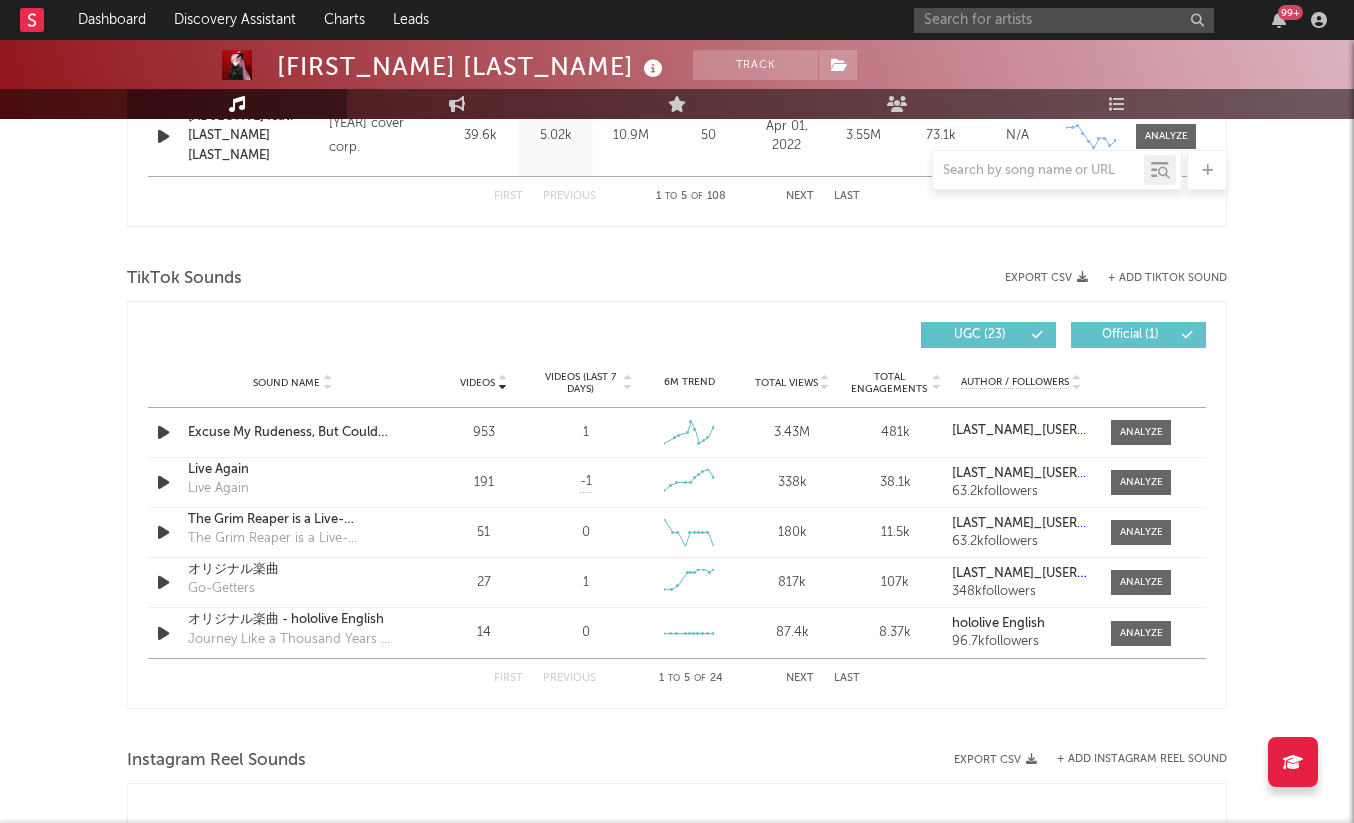 click on "Videos" at bounding box center [477, 383] 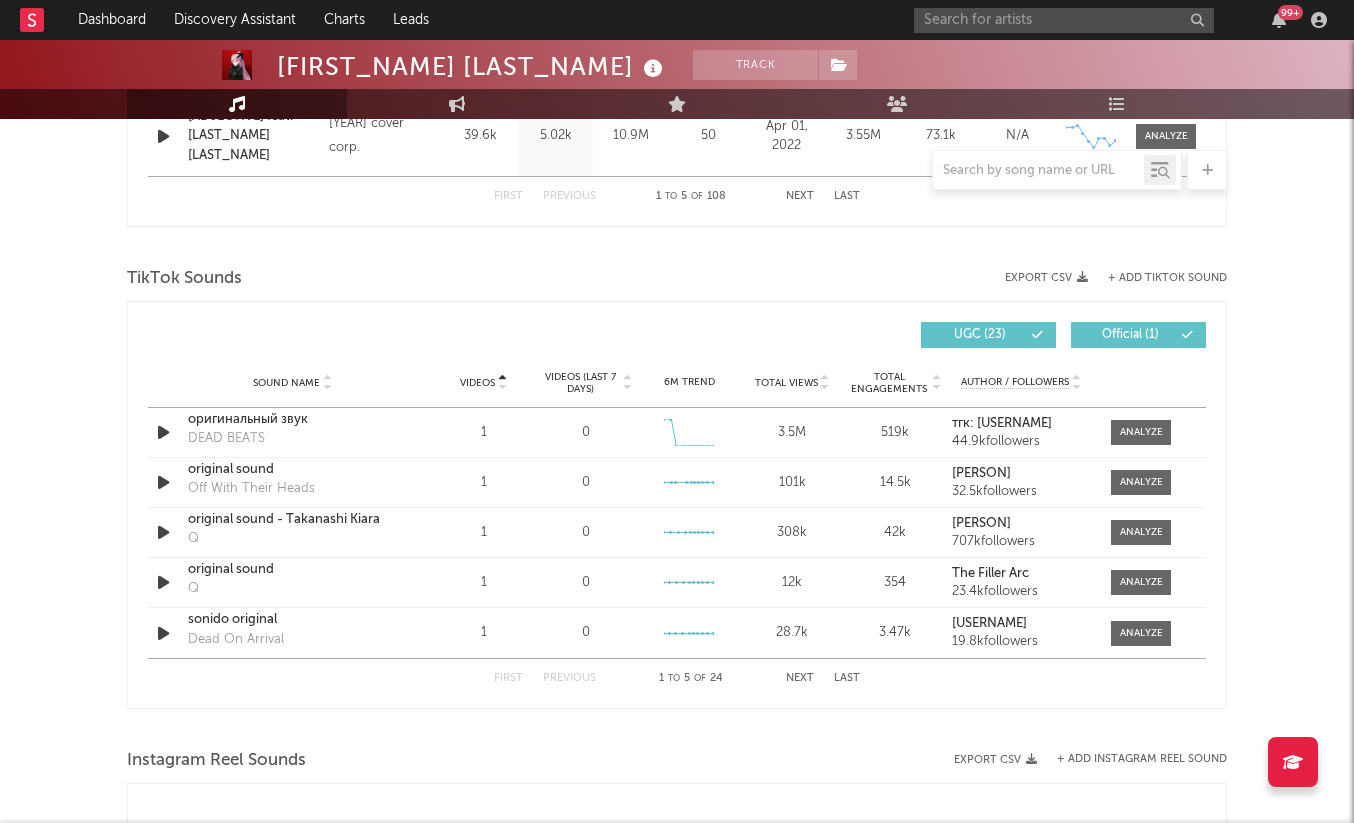 click on "Videos" at bounding box center [477, 383] 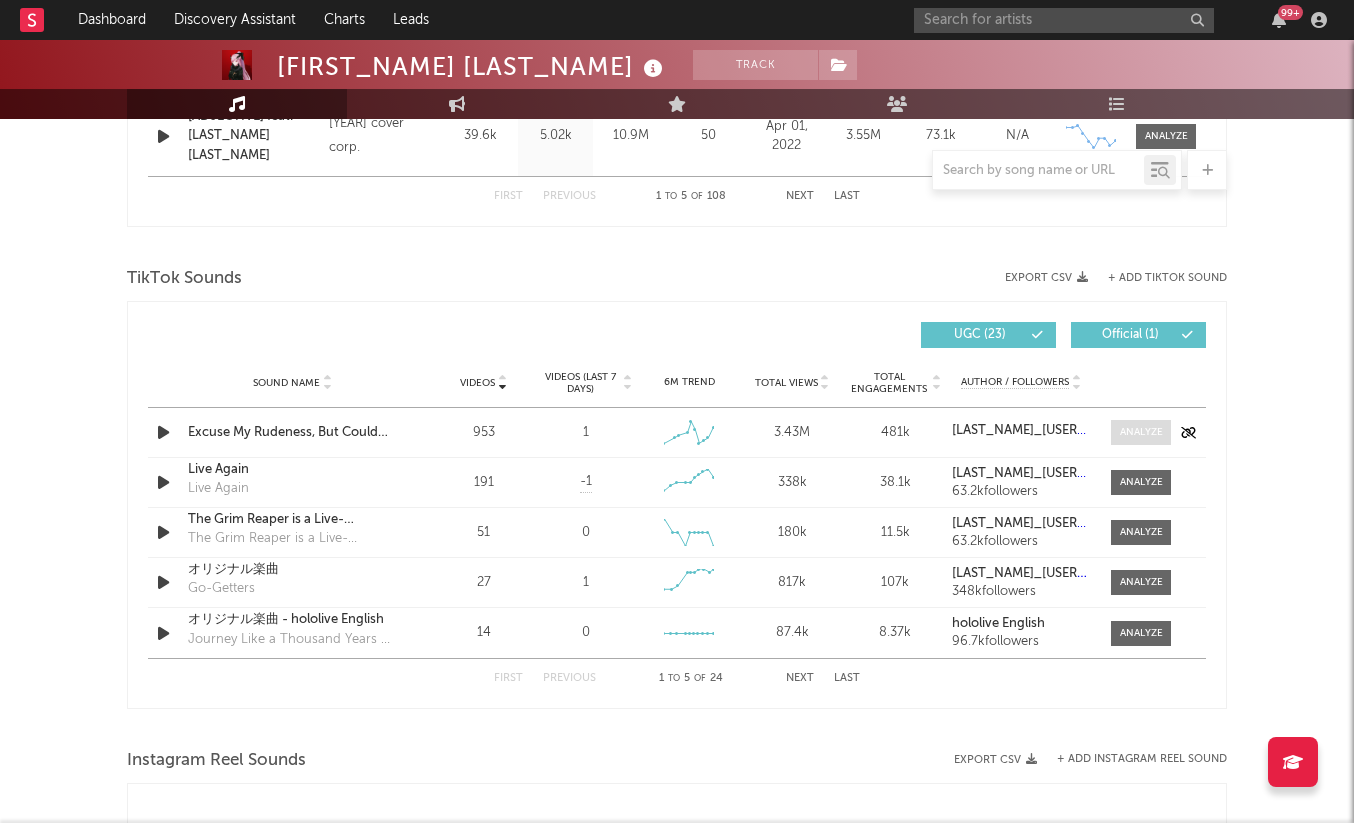 click at bounding box center (1141, 432) 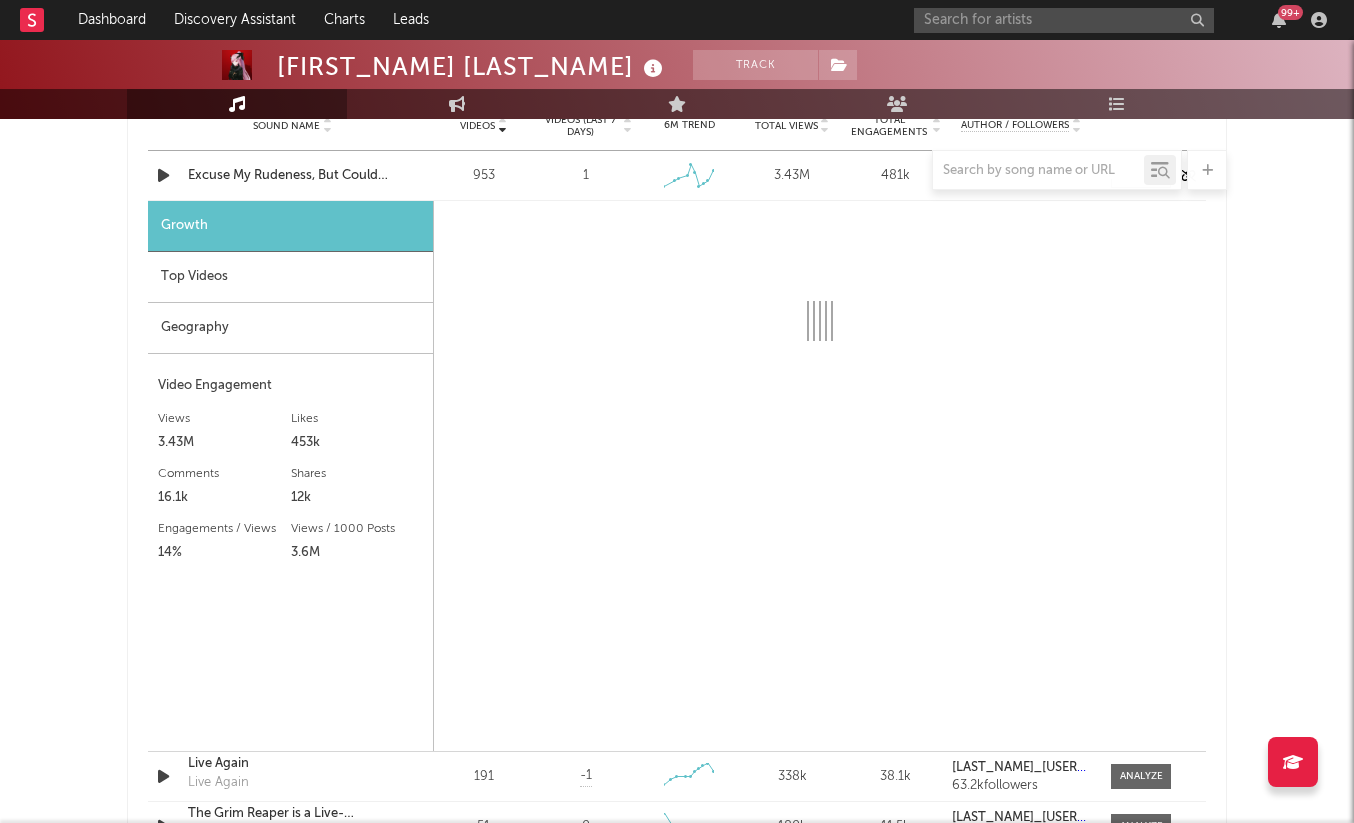 scroll, scrollTop: 1481, scrollLeft: 0, axis: vertical 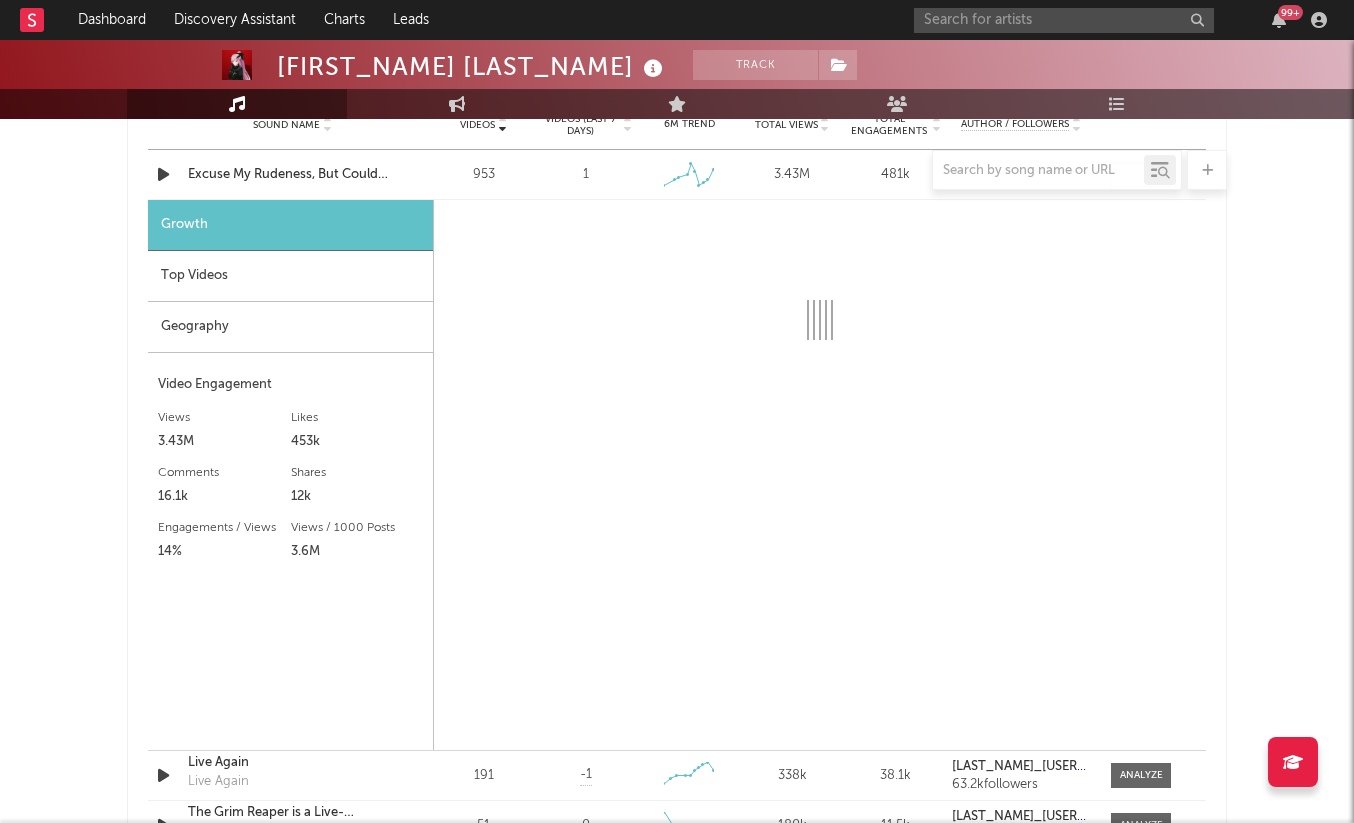 click on "Top Videos" at bounding box center (290, 276) 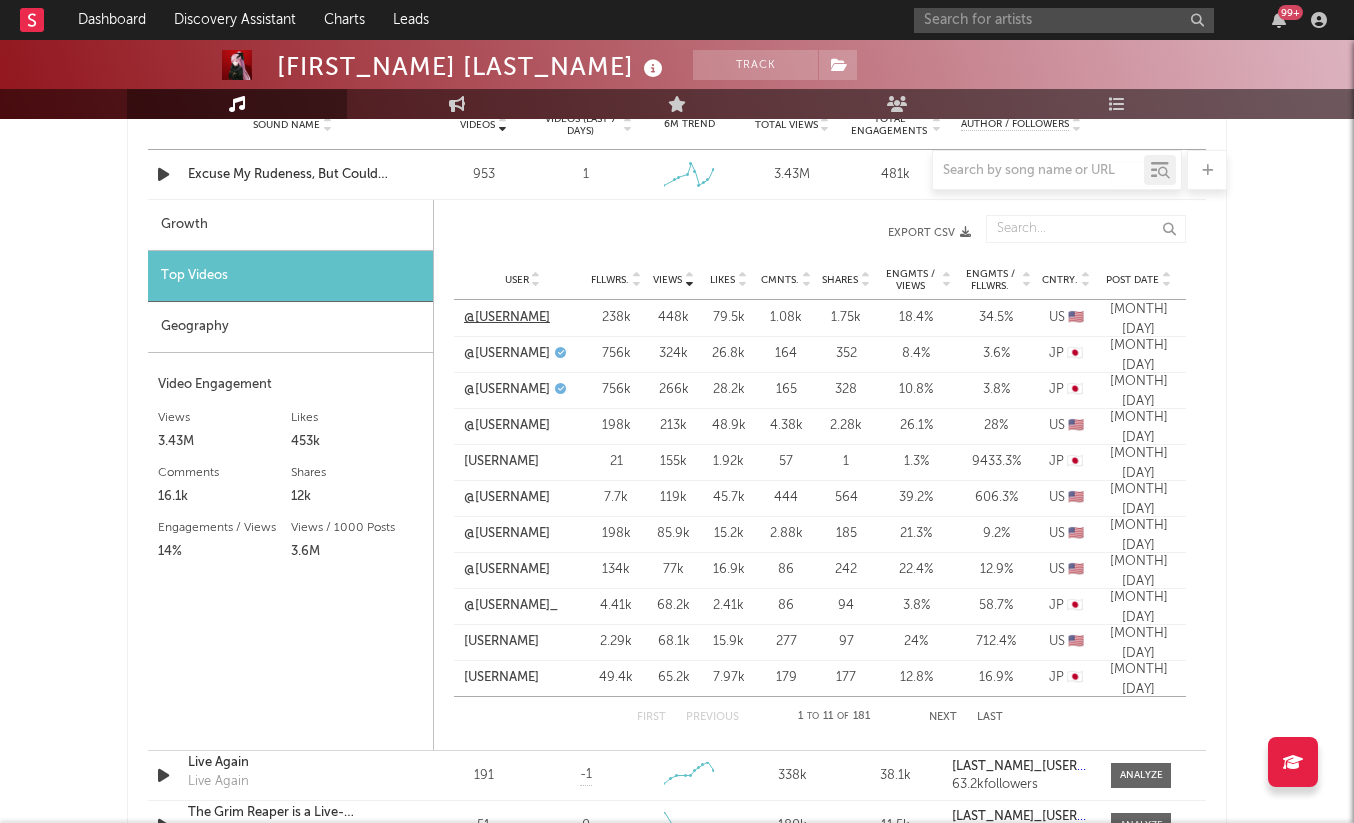 click on "@[USERNAME]" at bounding box center [507, 318] 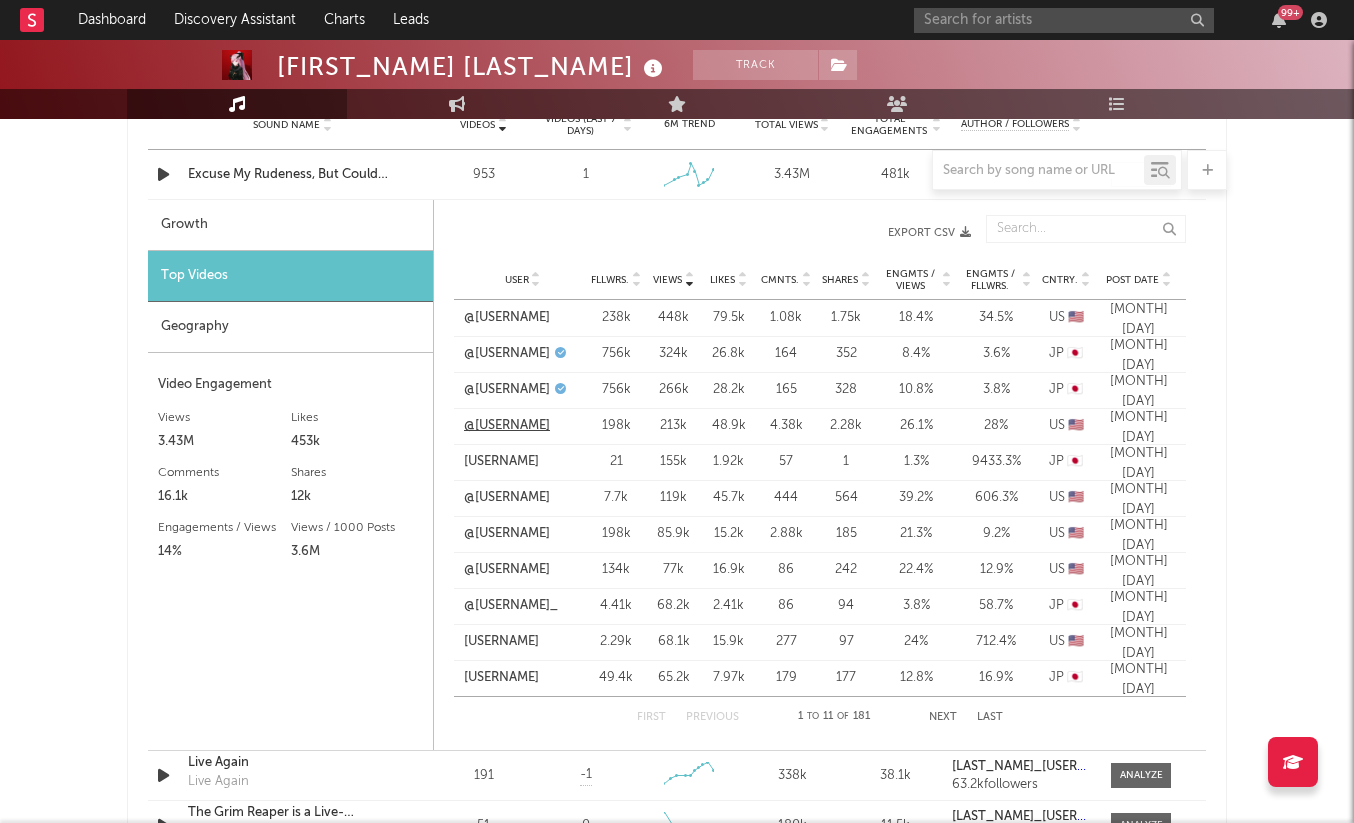 click on "@[USERNAME]" at bounding box center [507, 426] 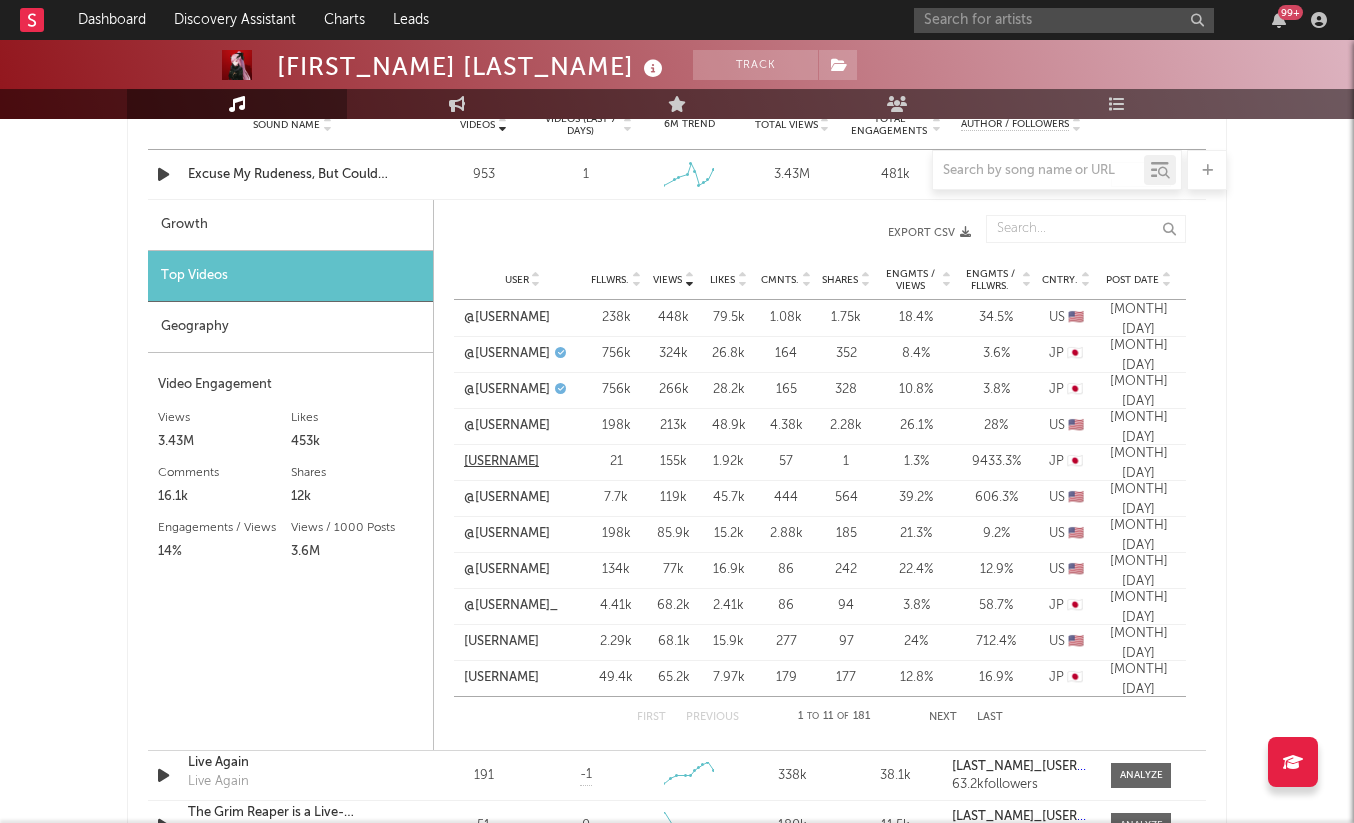 click on "[USERNAME]" at bounding box center [501, 462] 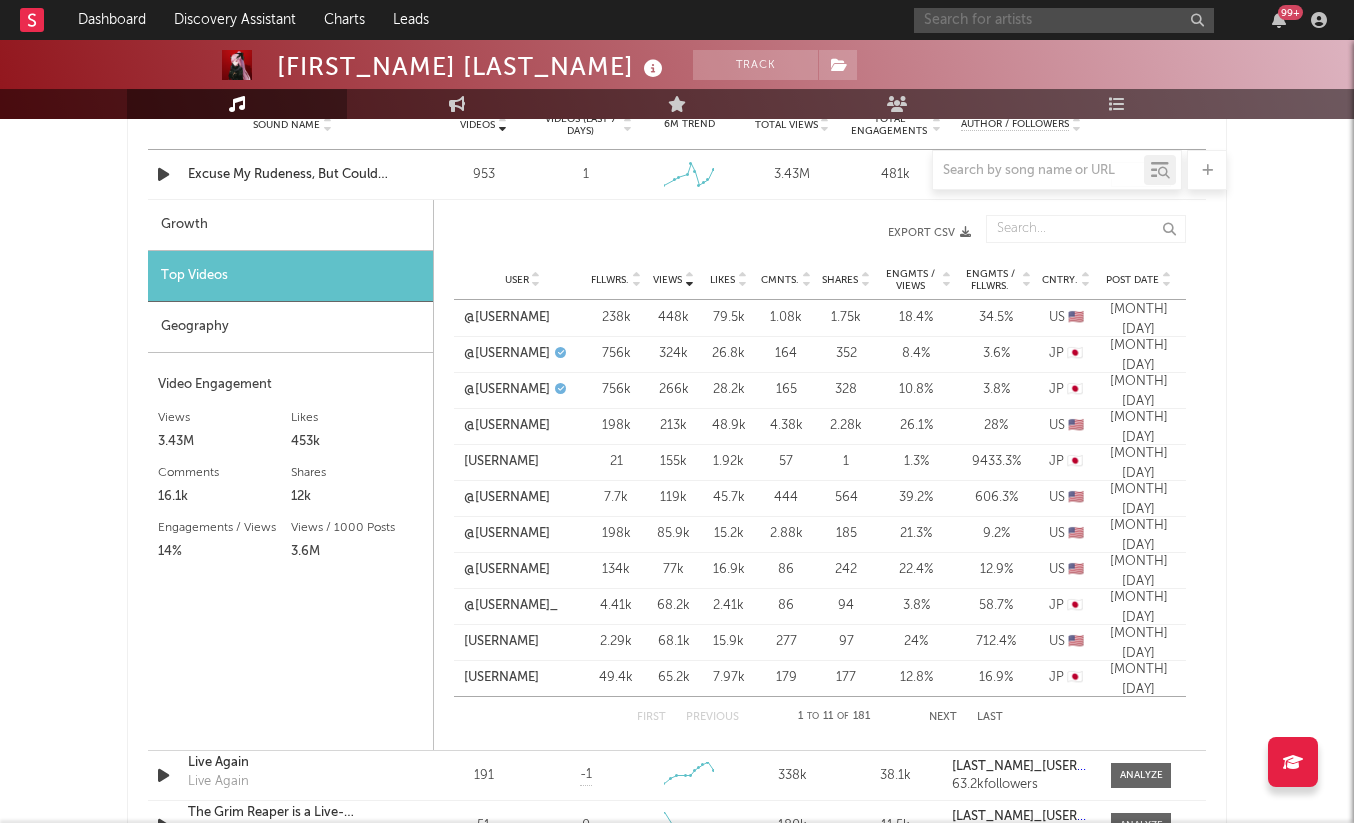 click at bounding box center (1064, 20) 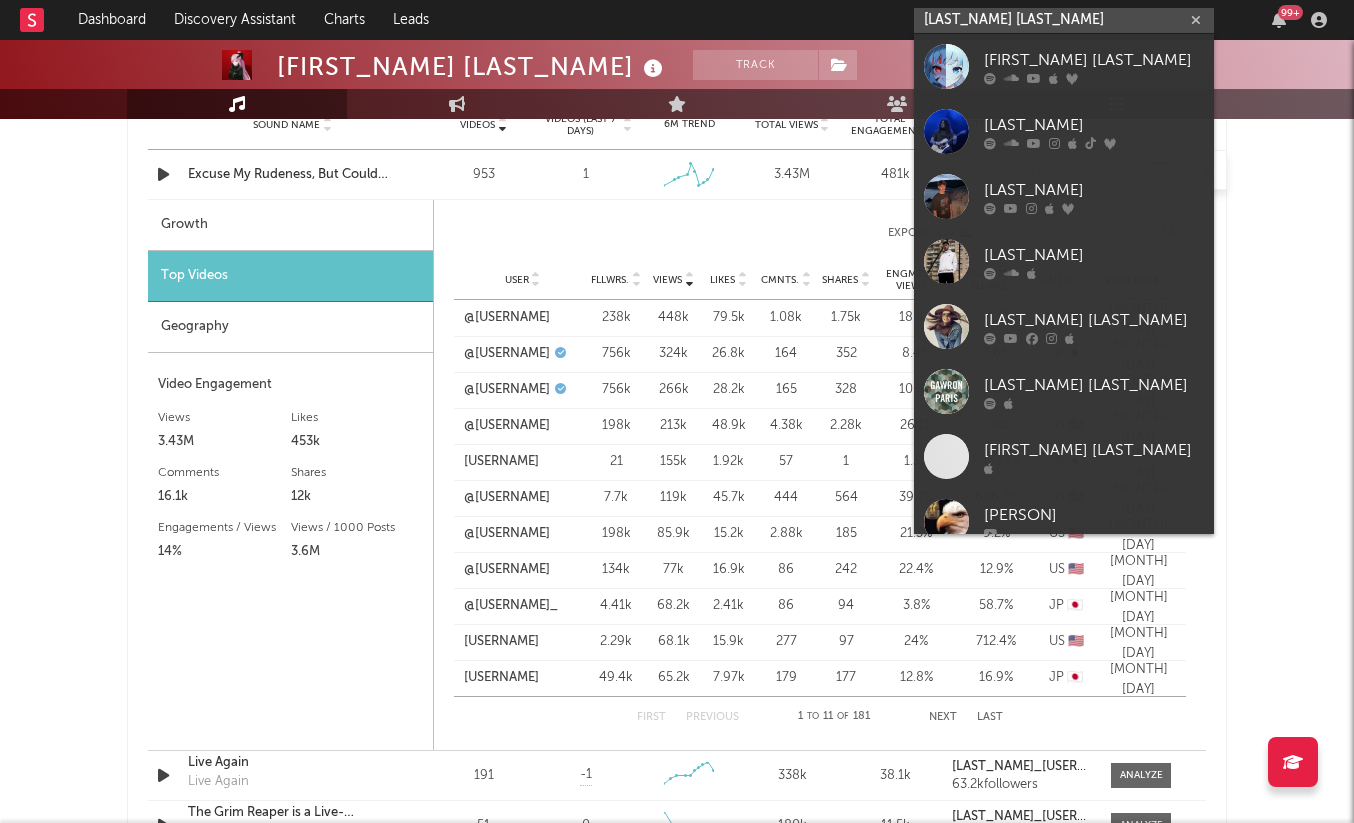 type on "[LAST_NAME] [LAST_NAME]" 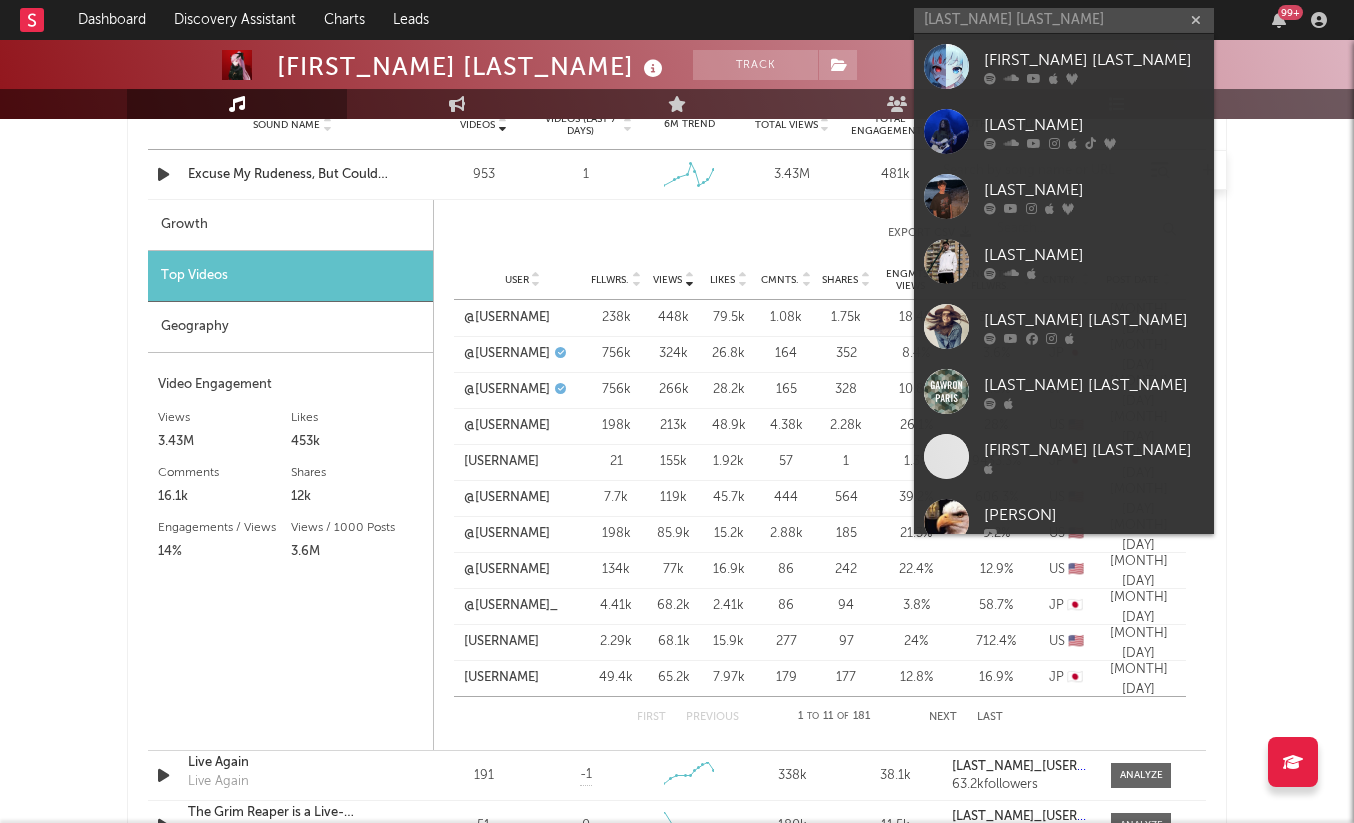 click on "[FIRST_NAME] [LAST_NAME]" at bounding box center (1094, 60) 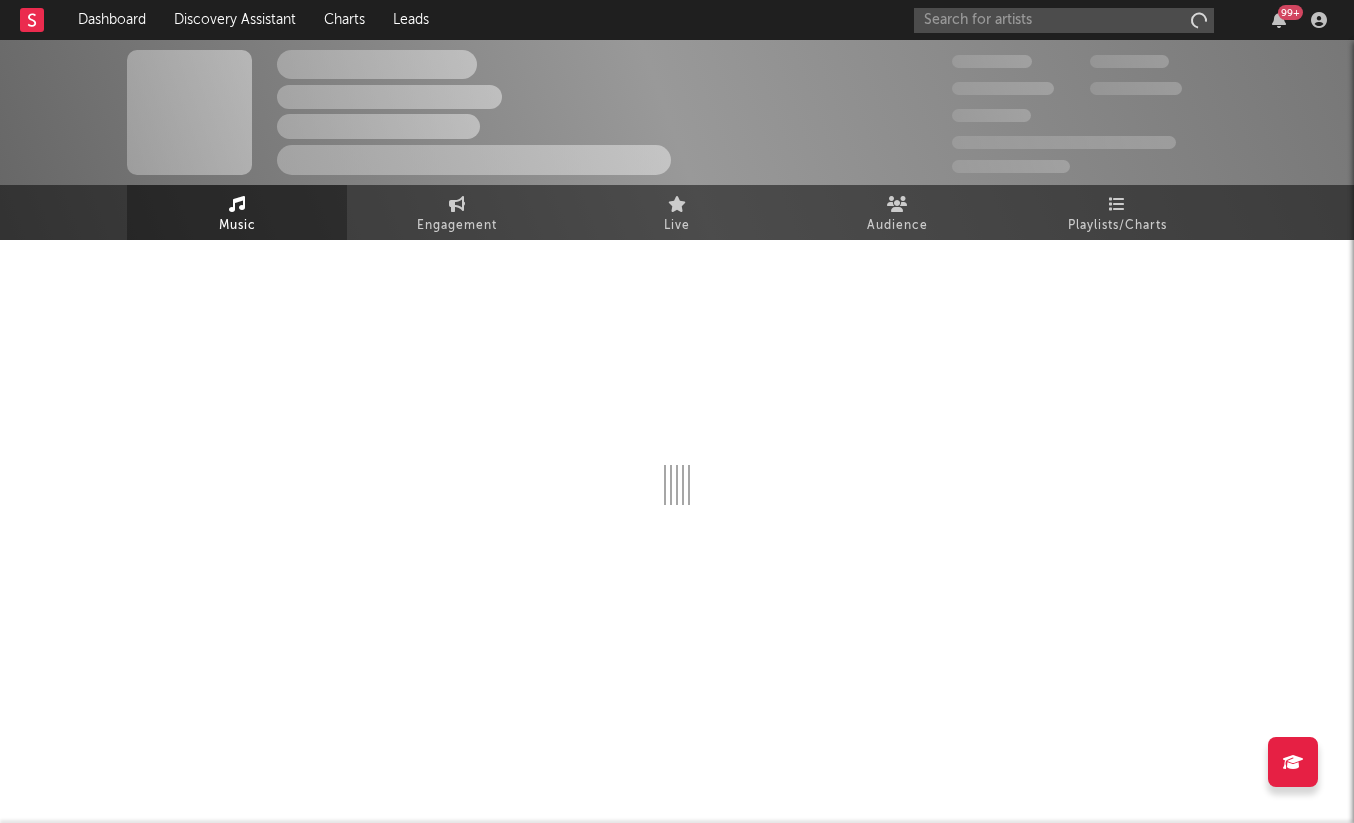 scroll, scrollTop: 0, scrollLeft: 0, axis: both 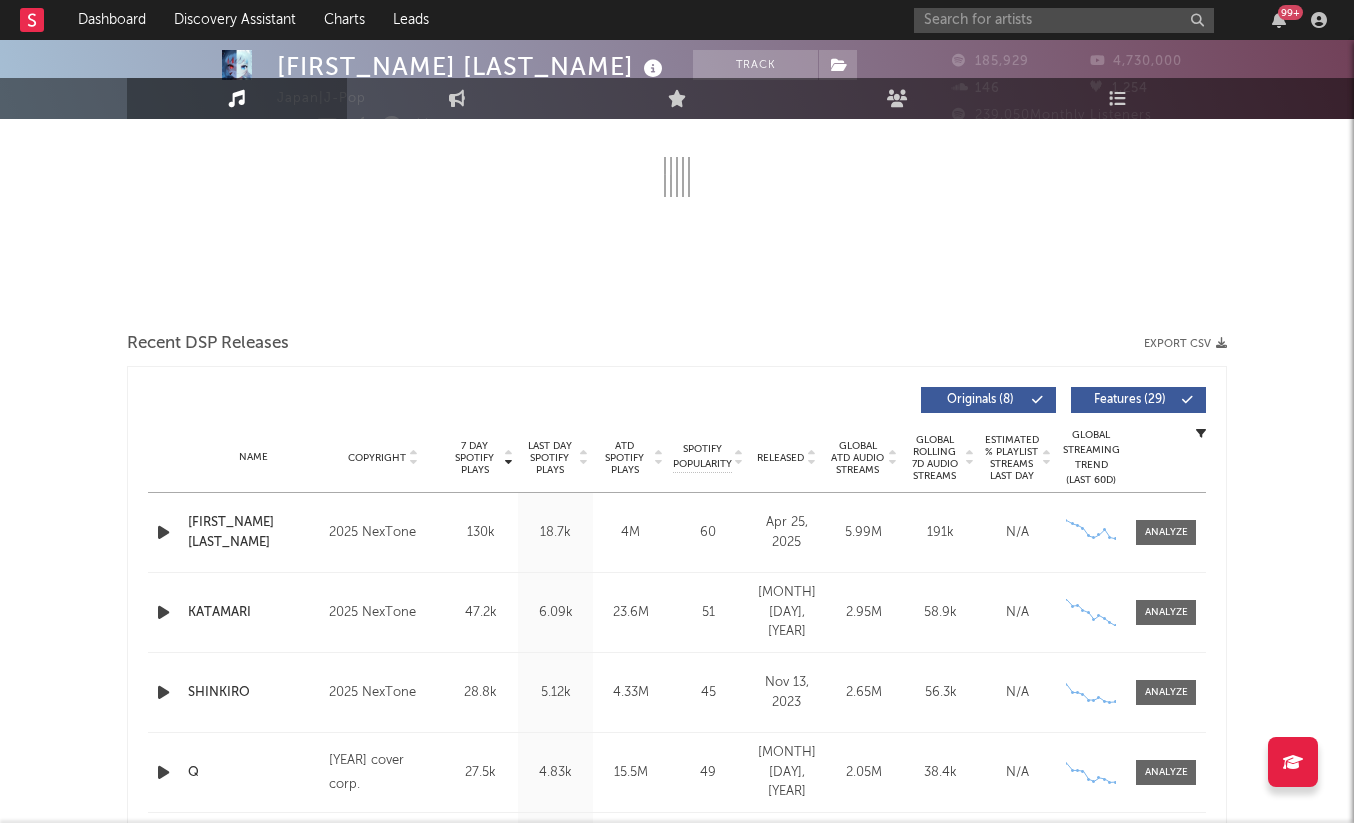 select on "6m" 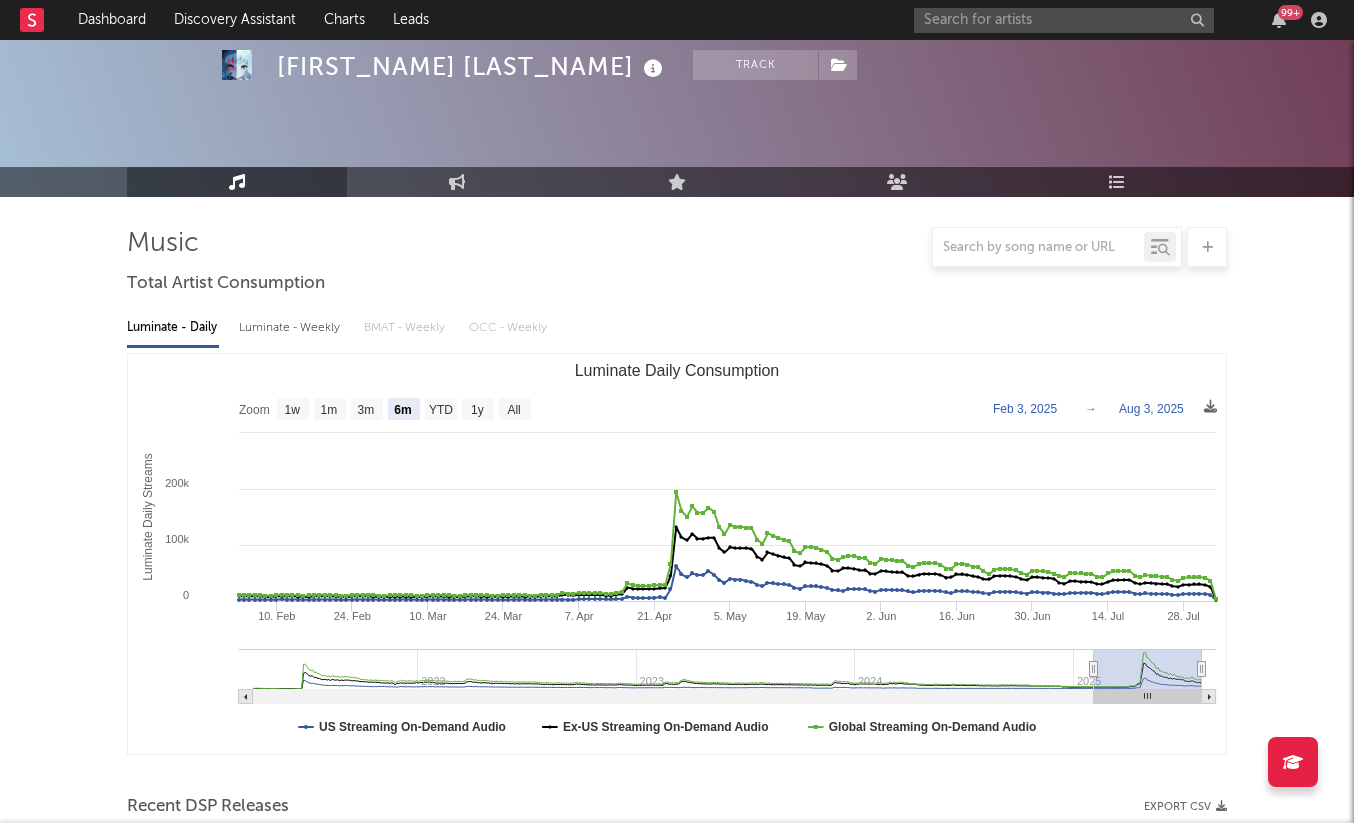 scroll, scrollTop: 0, scrollLeft: 0, axis: both 